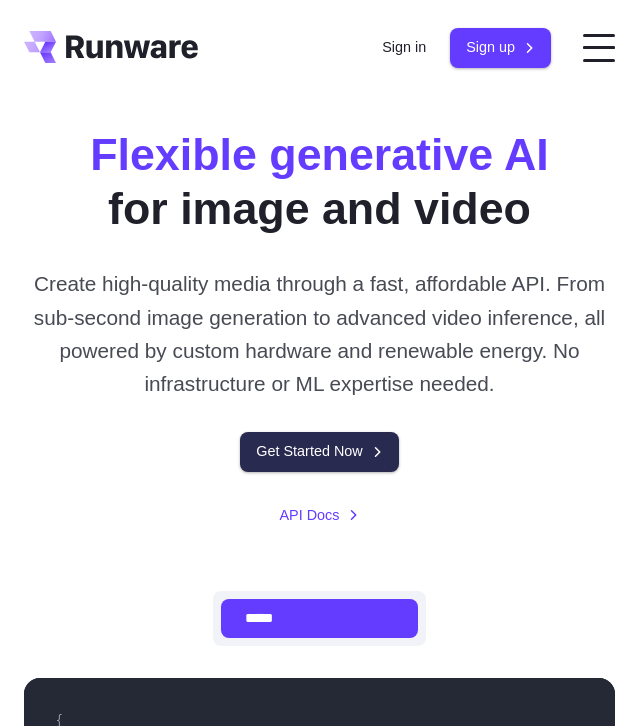 scroll, scrollTop: 0, scrollLeft: 0, axis: both 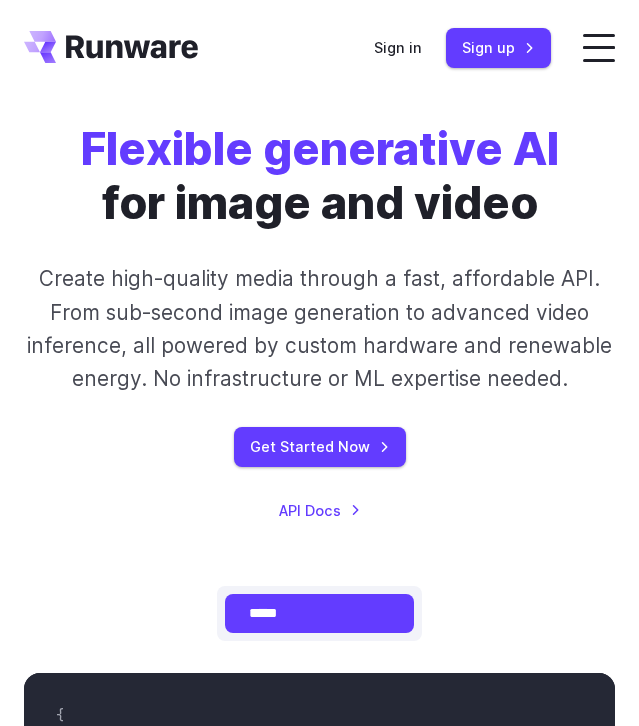 click on "Get Started Now
API Docs" at bounding box center [319, 474] 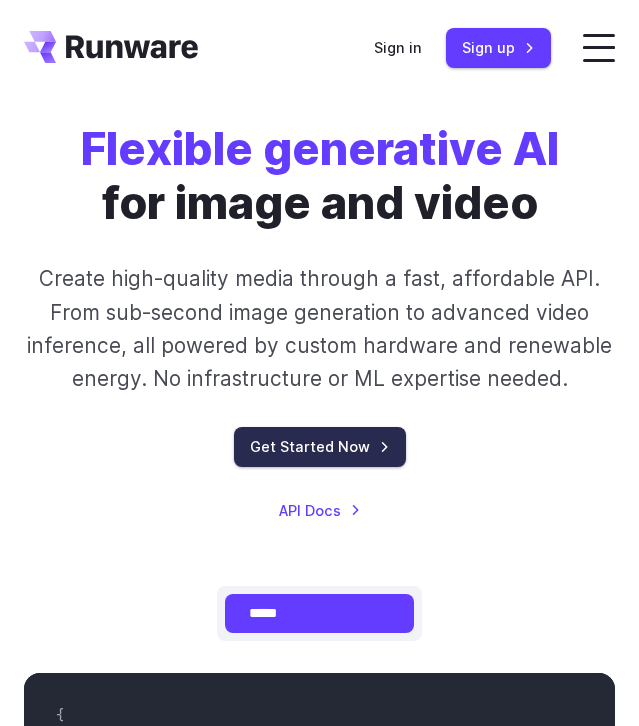 click on "Get Started Now" at bounding box center (320, 446) 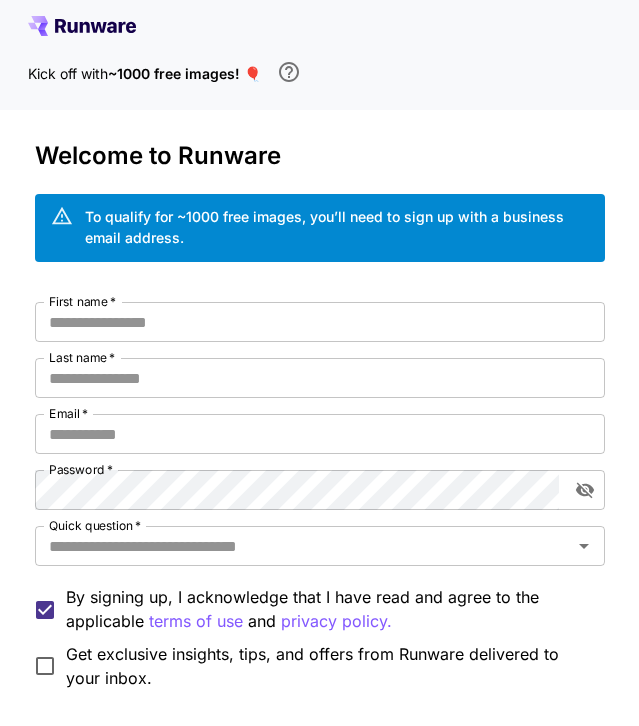 scroll, scrollTop: 0, scrollLeft: 0, axis: both 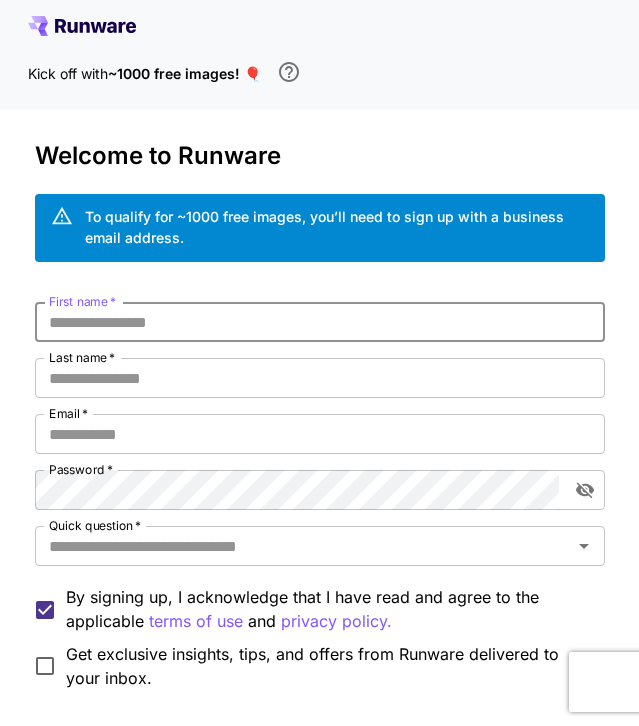 click on "First name   *" at bounding box center (320, 322) 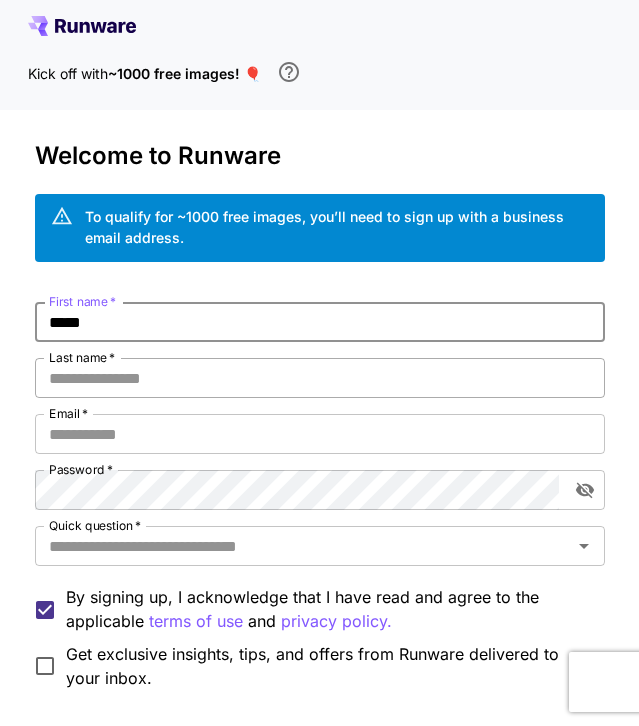 type on "*****" 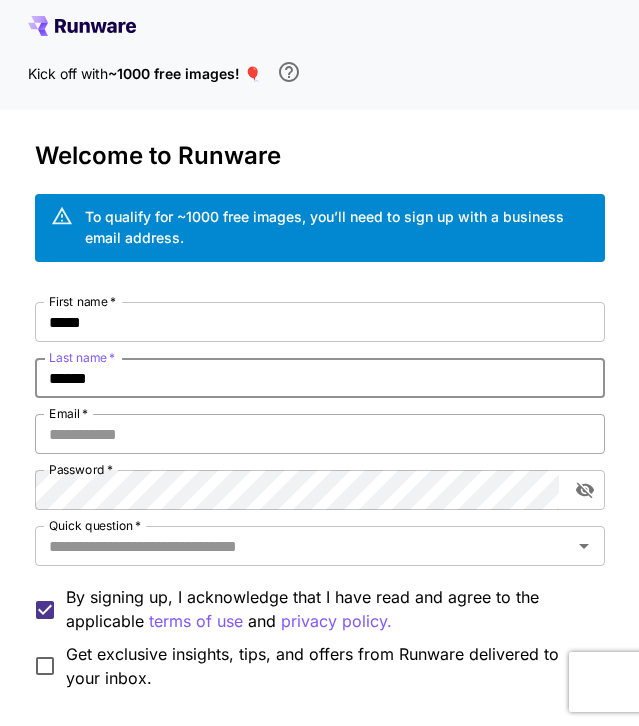 type on "******" 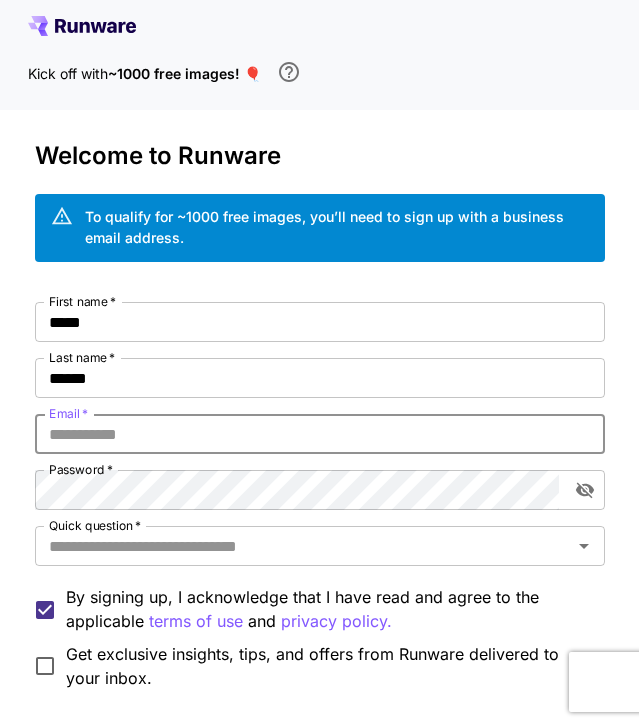 click on "Email   *" at bounding box center [320, 434] 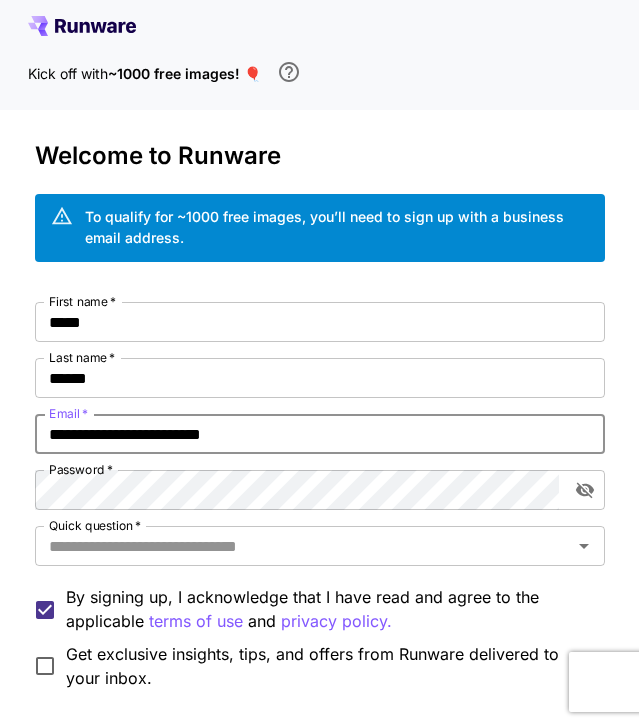 type on "**********" 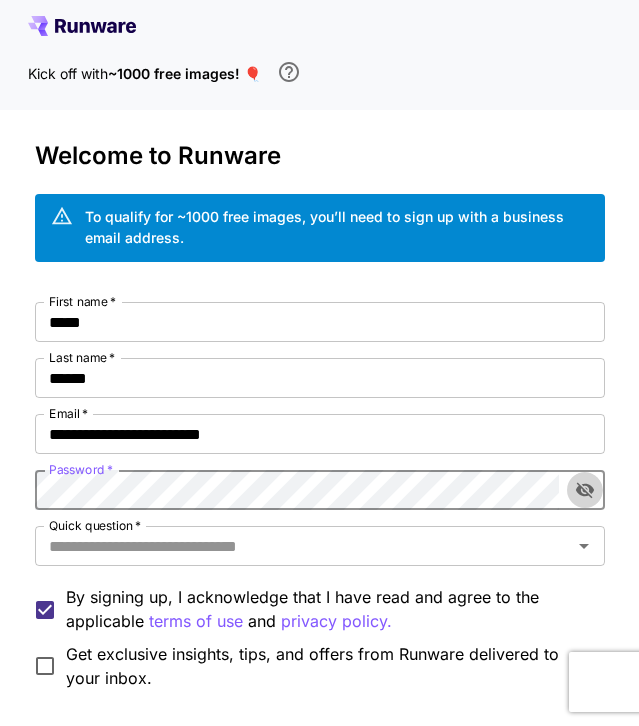 click 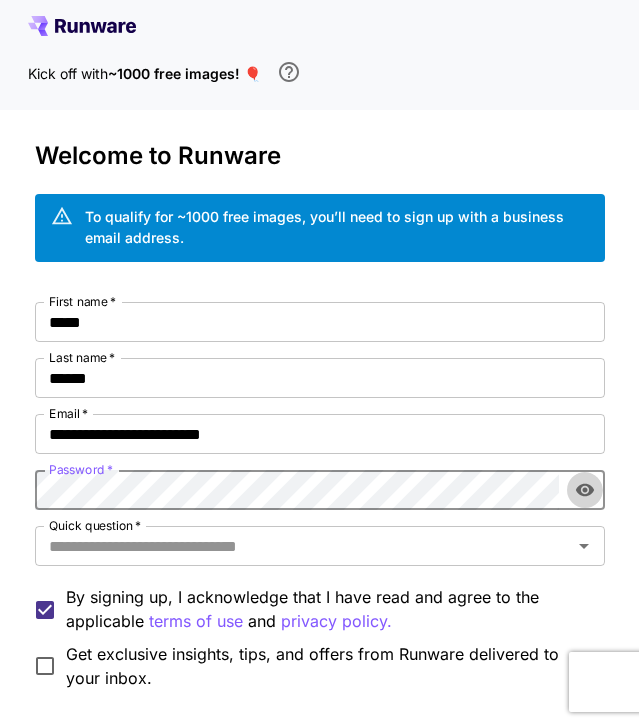 click 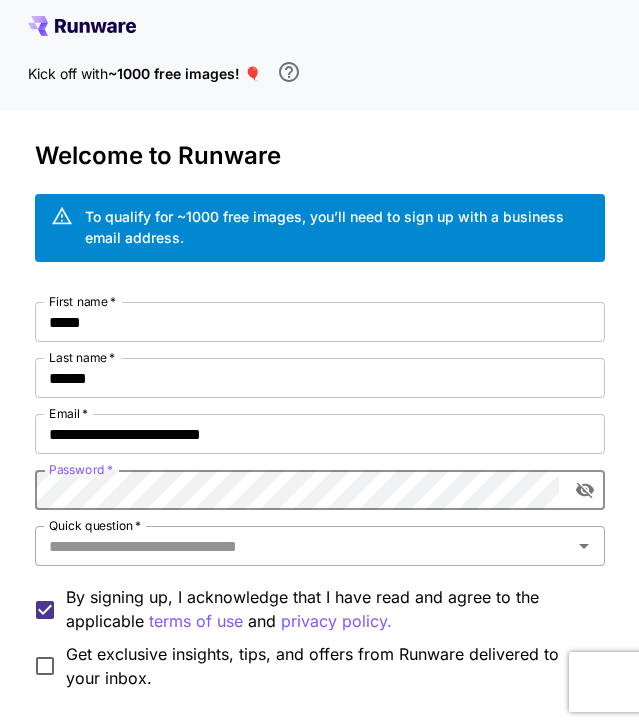 click on "Quick question   *" at bounding box center (320, 546) 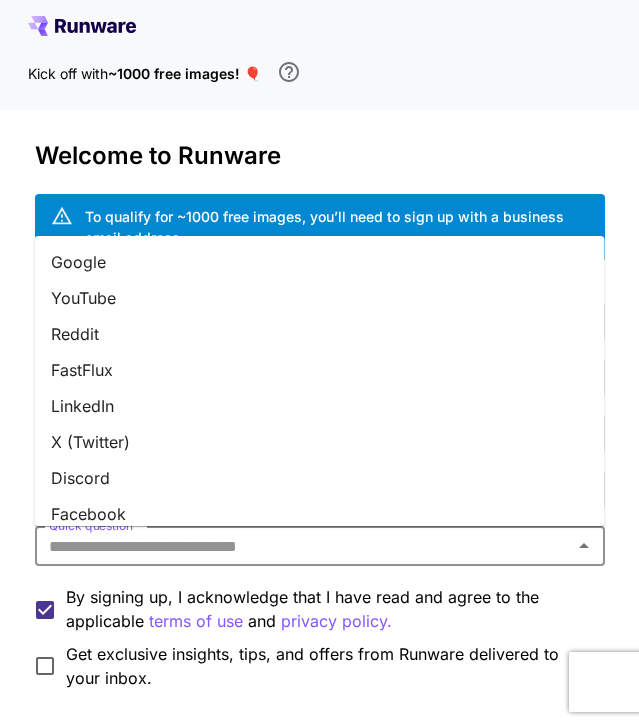 click on "Quick question   *" at bounding box center [303, 546] 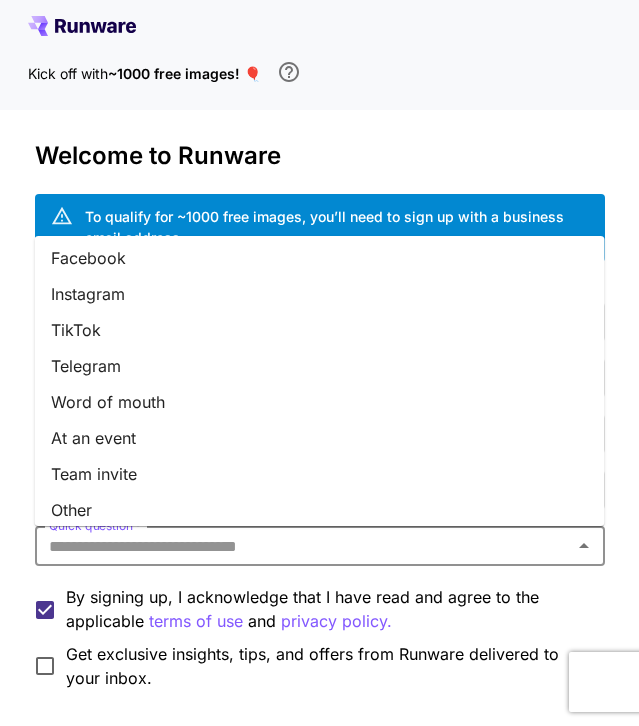 scroll, scrollTop: 265, scrollLeft: 0, axis: vertical 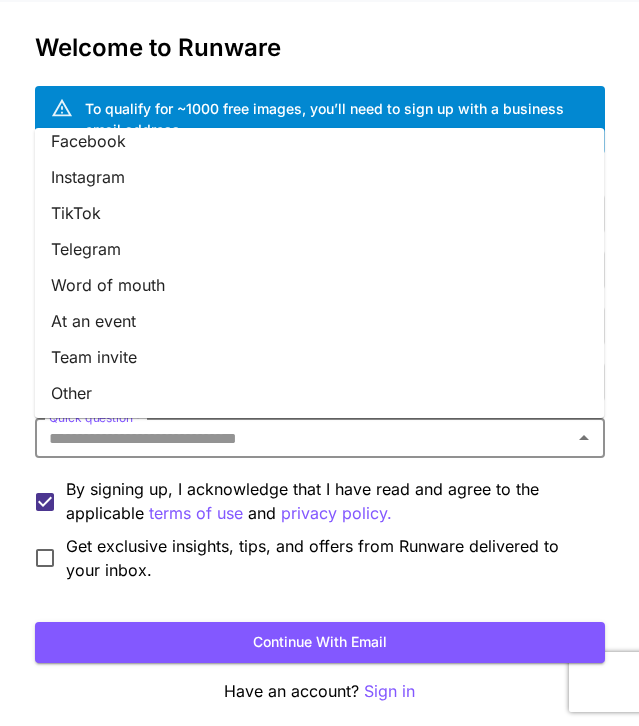 click on "Other" at bounding box center [320, 393] 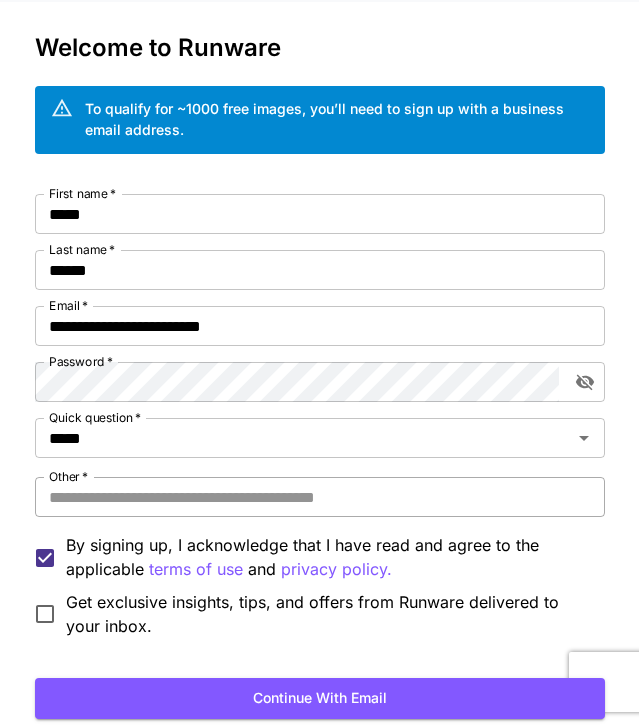 click on "Other   *" at bounding box center (320, 497) 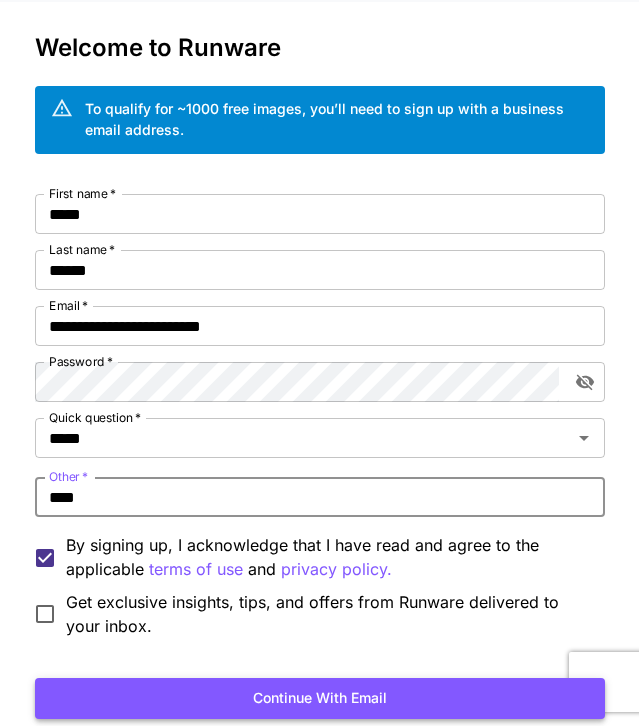 type on "****" 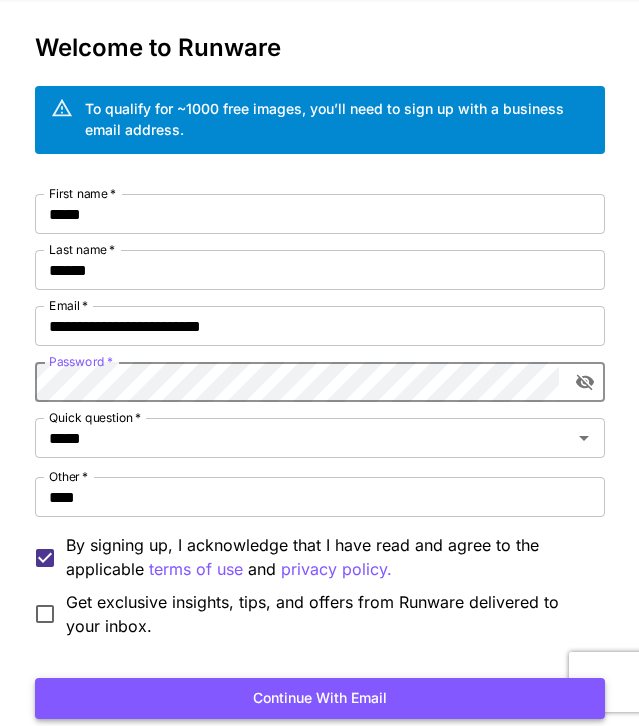 click on "Continue with email" at bounding box center [320, 698] 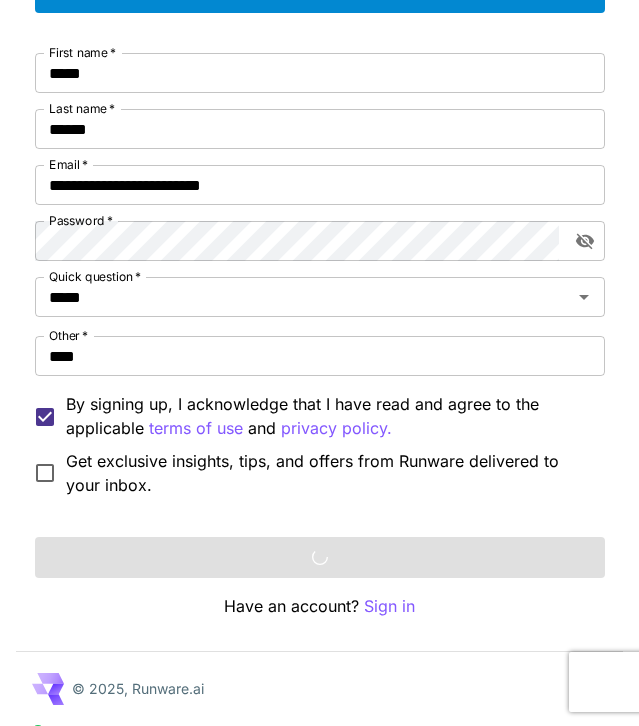 scroll, scrollTop: 285, scrollLeft: 0, axis: vertical 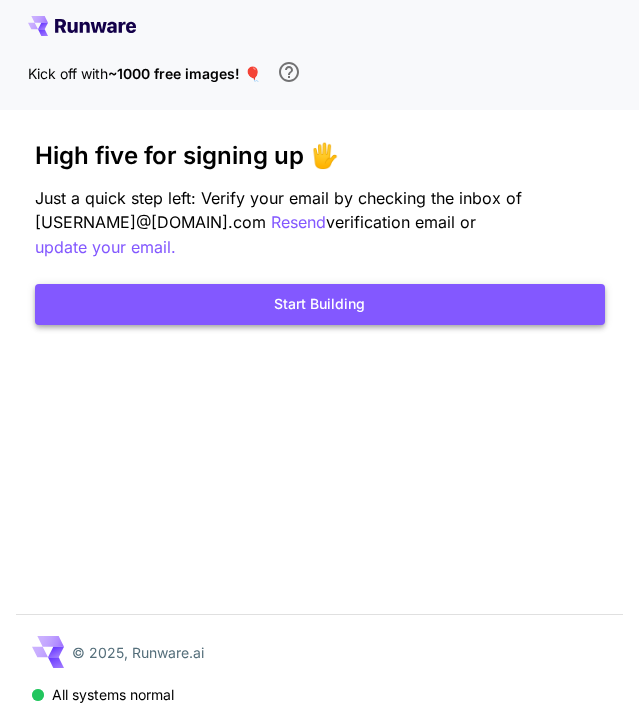 click on "Start Building" at bounding box center (320, 304) 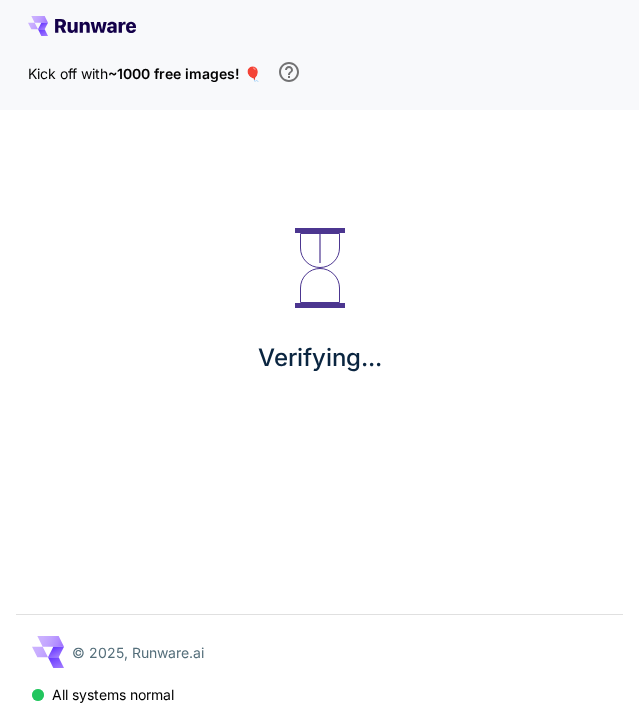 scroll, scrollTop: 0, scrollLeft: 0, axis: both 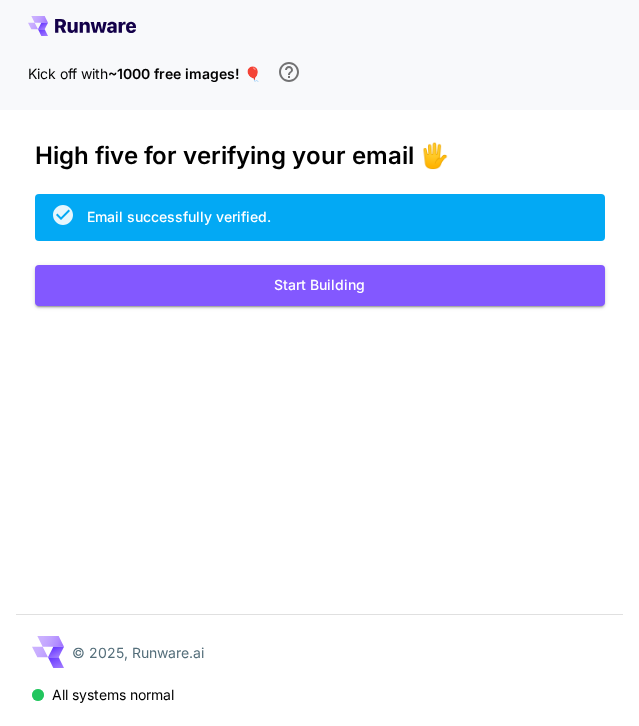 click on "Kick off with  ~1000 free images! 🎈" at bounding box center (319, 55) 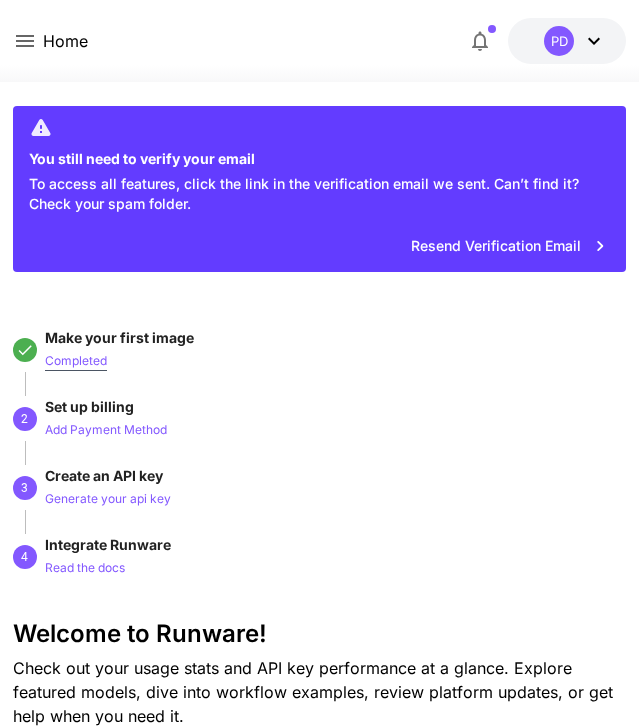 click on "Completed" at bounding box center (76, 361) 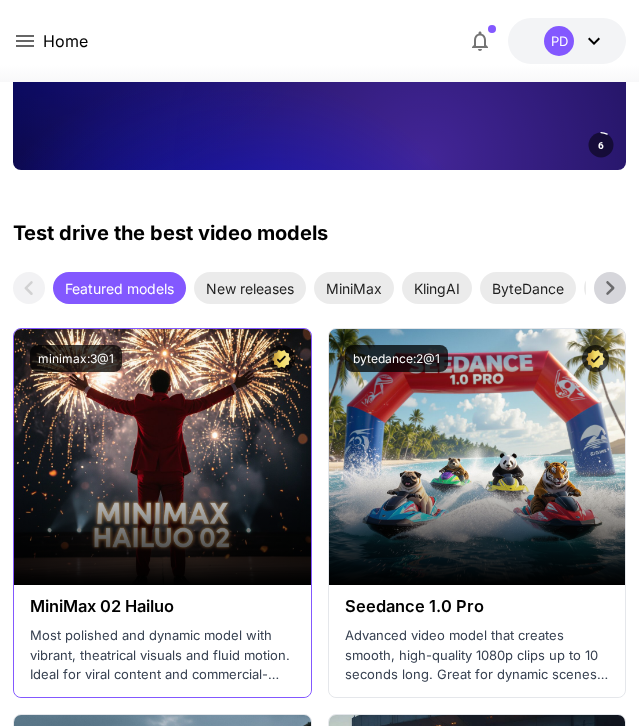 scroll, scrollTop: 862, scrollLeft: 0, axis: vertical 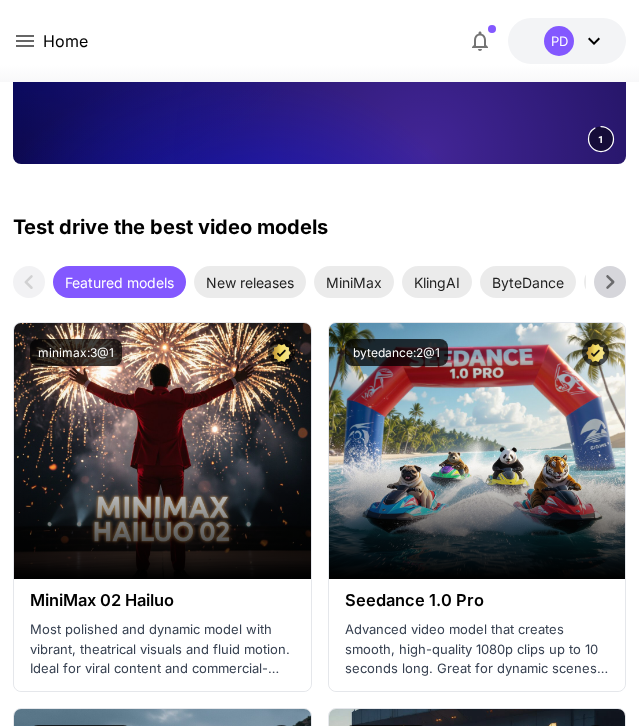 click on "Launch in Playground" at bounding box center [151, 451] 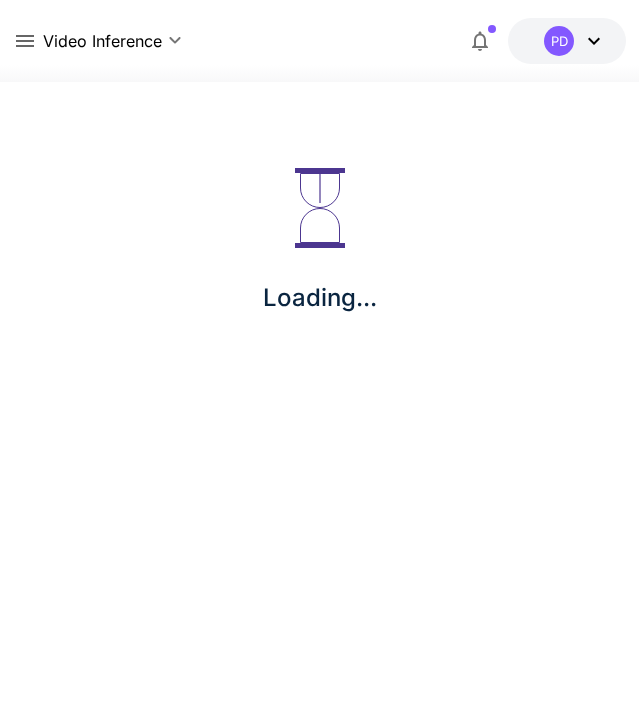scroll, scrollTop: 0, scrollLeft: 0, axis: both 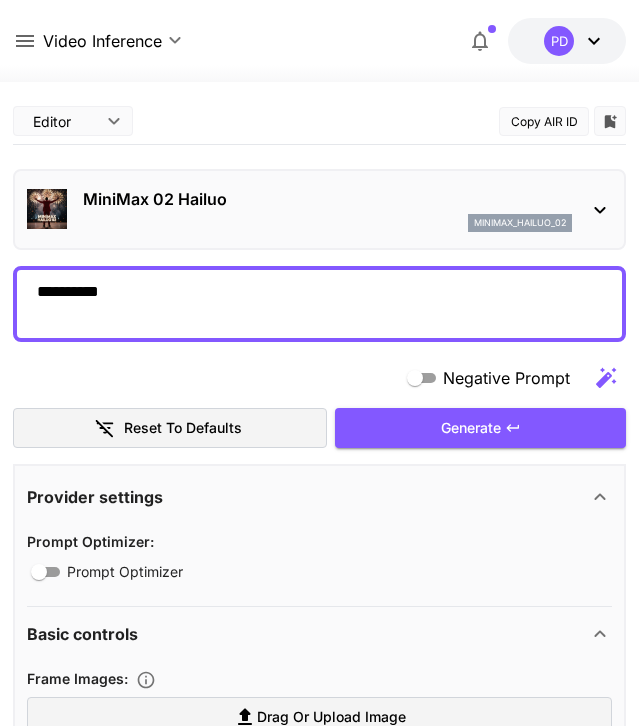type on "*********" 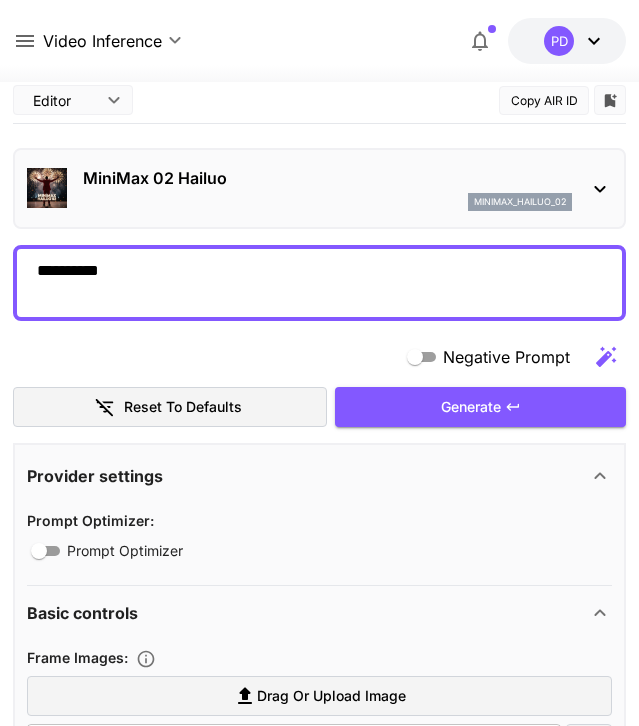 scroll, scrollTop: 0, scrollLeft: 0, axis: both 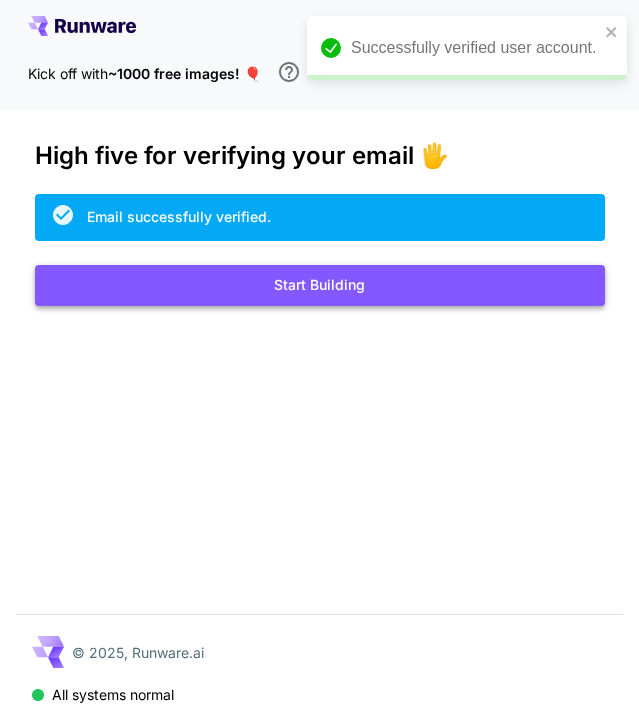 click on "Start Building" at bounding box center [320, 285] 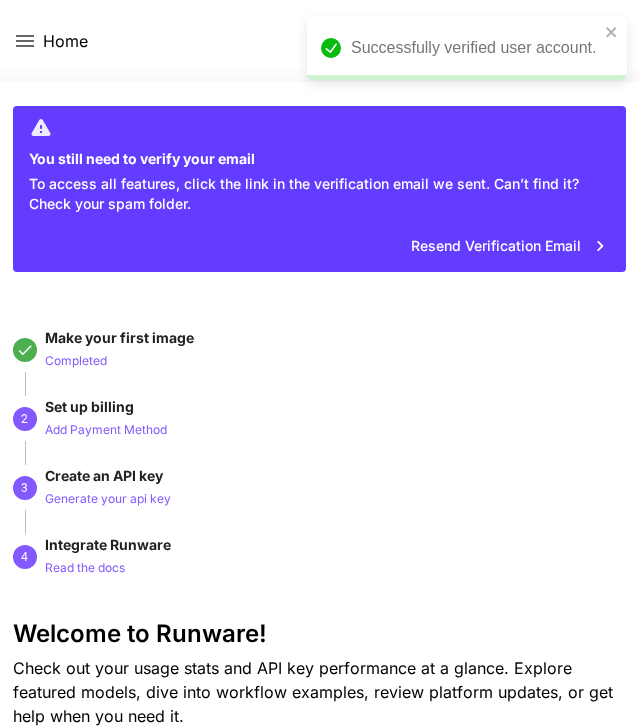 click on "Make your first image" at bounding box center (119, 337) 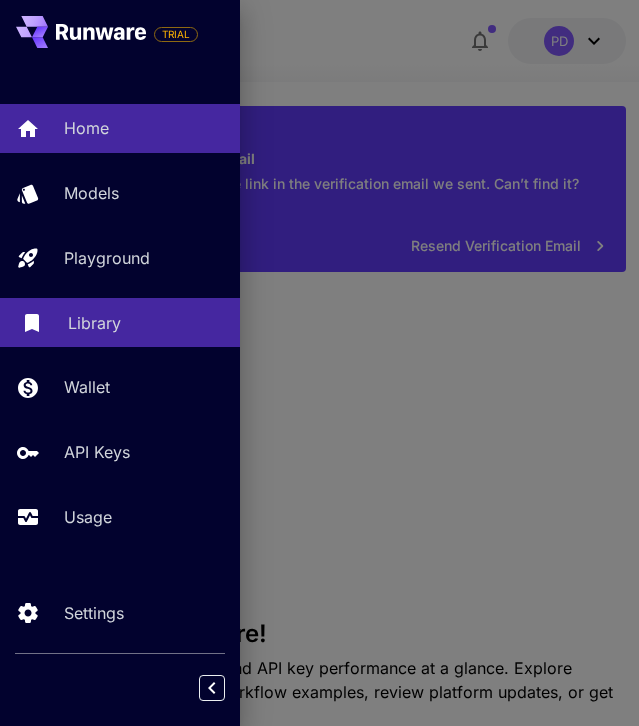 click on "Library" at bounding box center [94, 323] 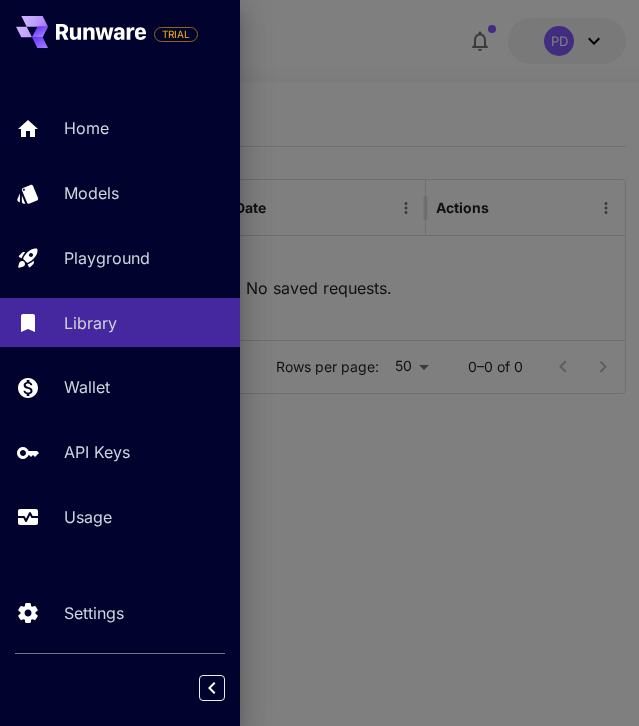 click at bounding box center (319, 363) 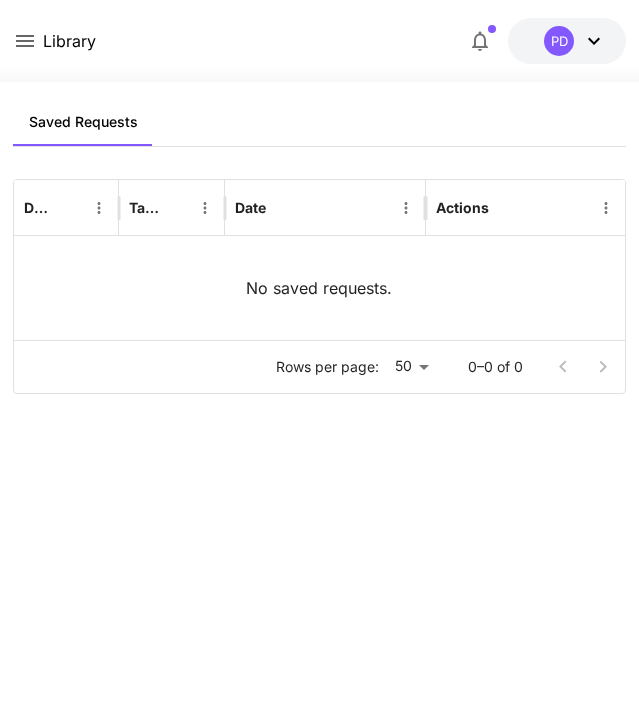 click 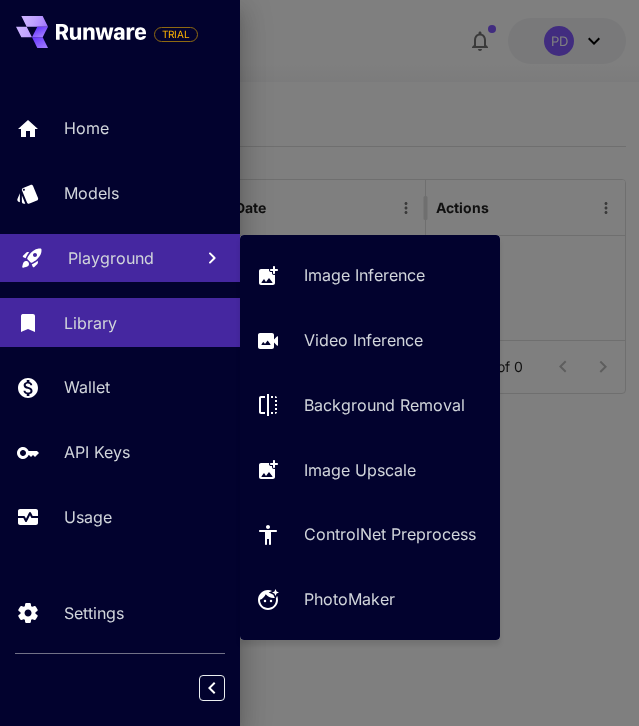 click on "Playground" at bounding box center (111, 258) 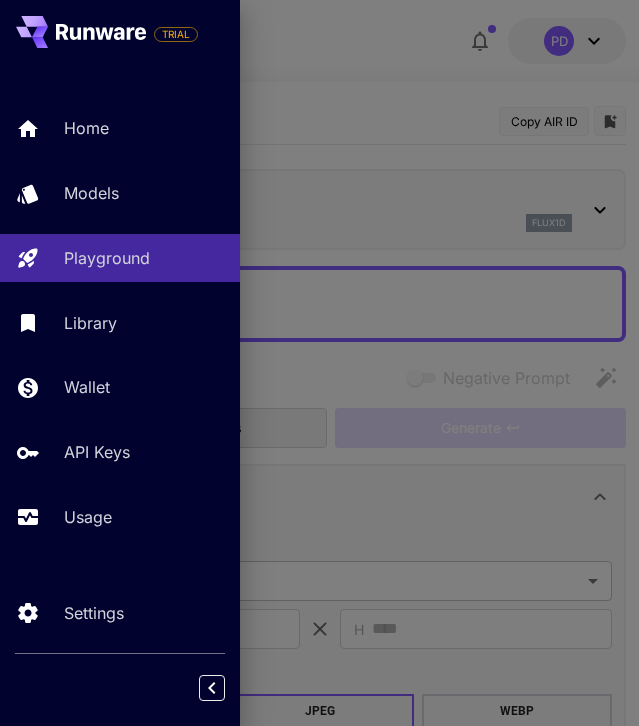 click on "Home Models Playground Library Wallet API Keys Usage" at bounding box center [120, 322] 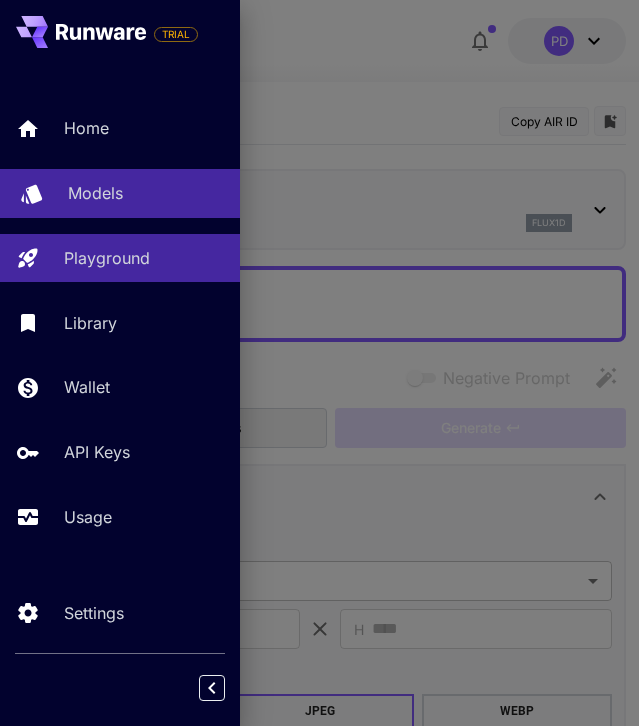 click on "Models" at bounding box center (120, 193) 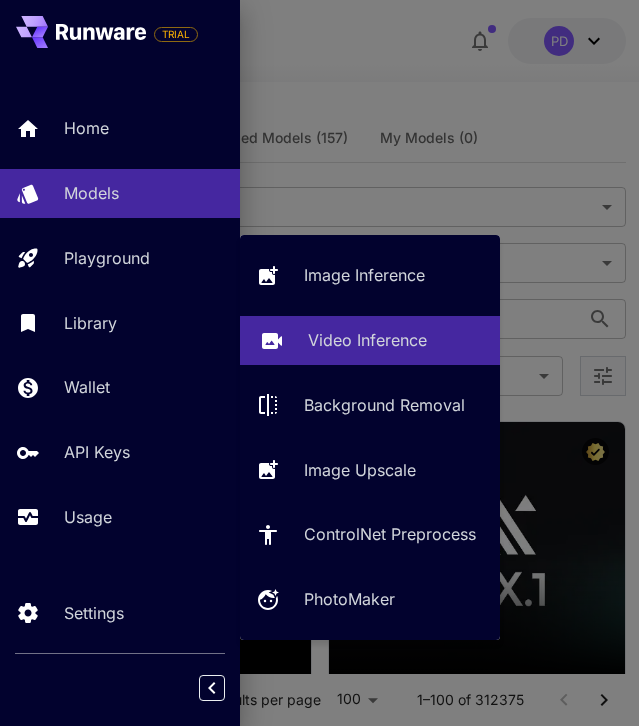 click on "Video Inference" at bounding box center (396, 340) 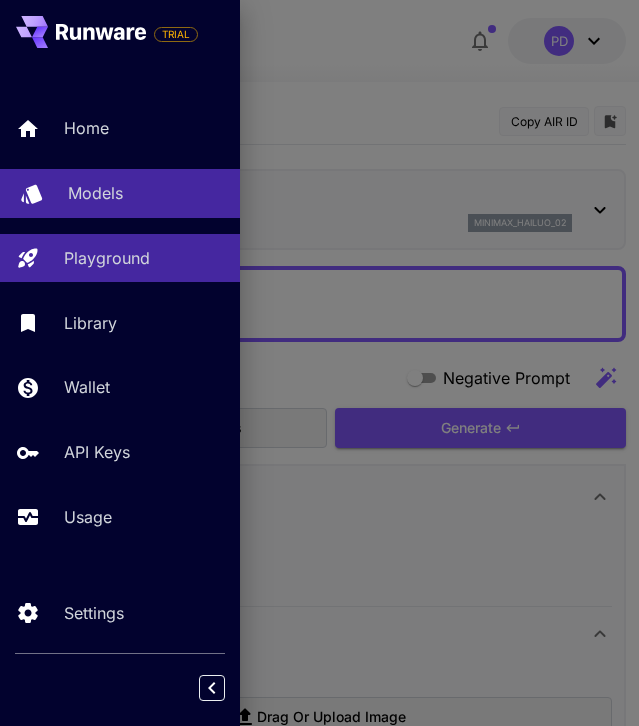 click on "Models" at bounding box center (120, 193) 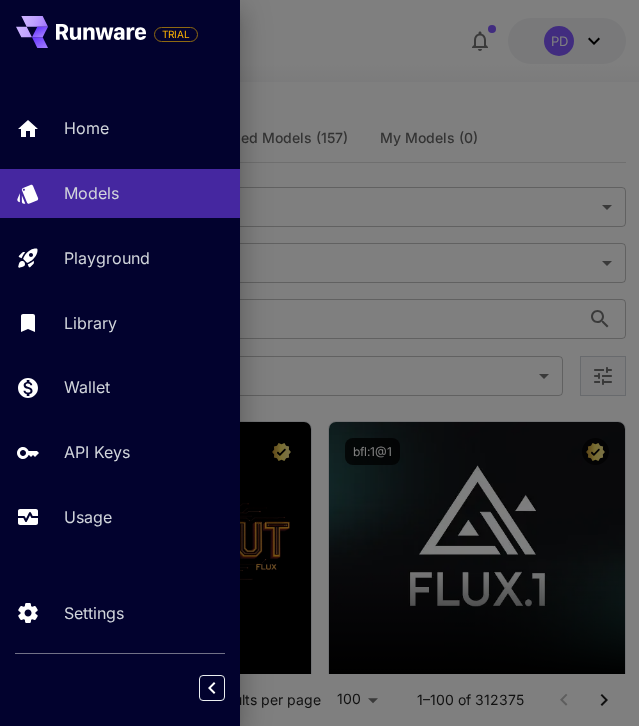 click at bounding box center [319, 363] 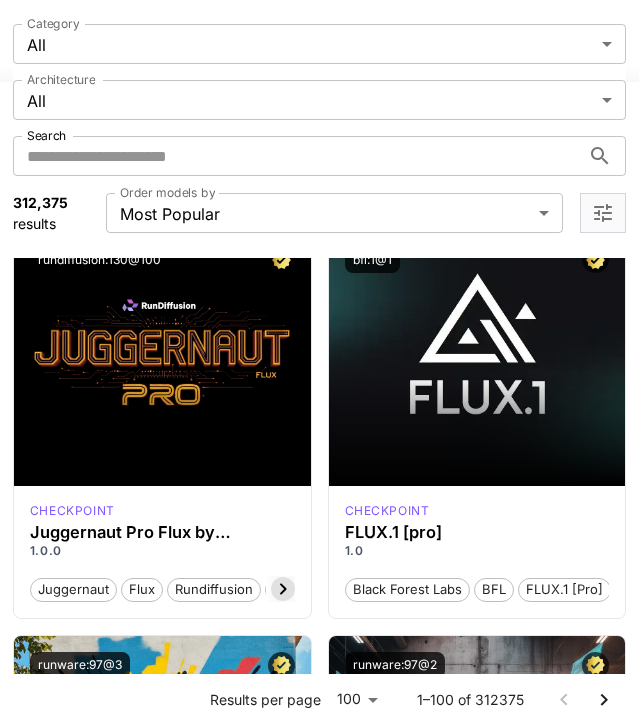 scroll, scrollTop: 219, scrollLeft: 0, axis: vertical 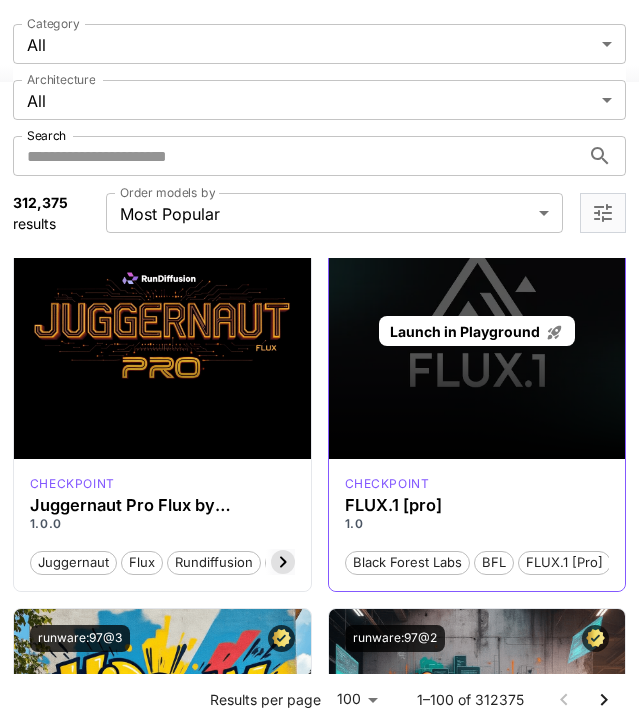click on "Launch in Playground" at bounding box center [477, 331] 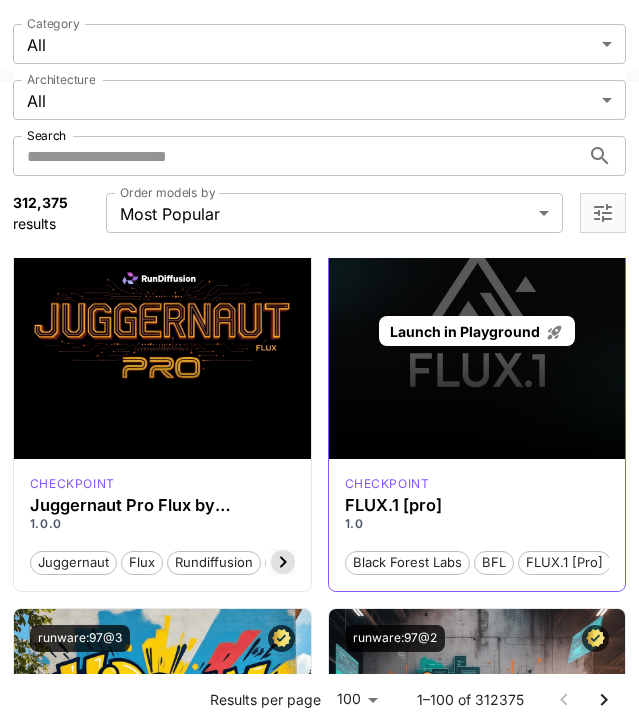 click on "Launch in Playground" at bounding box center (465, 331) 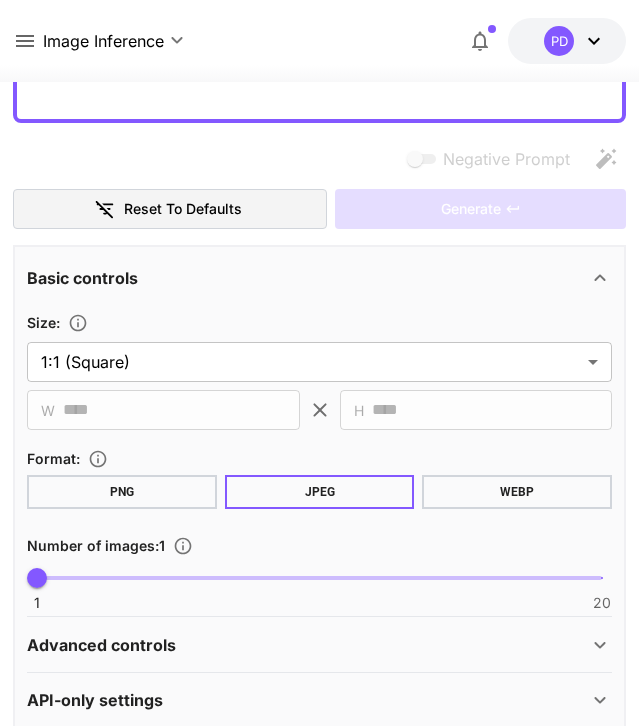 type on "**" 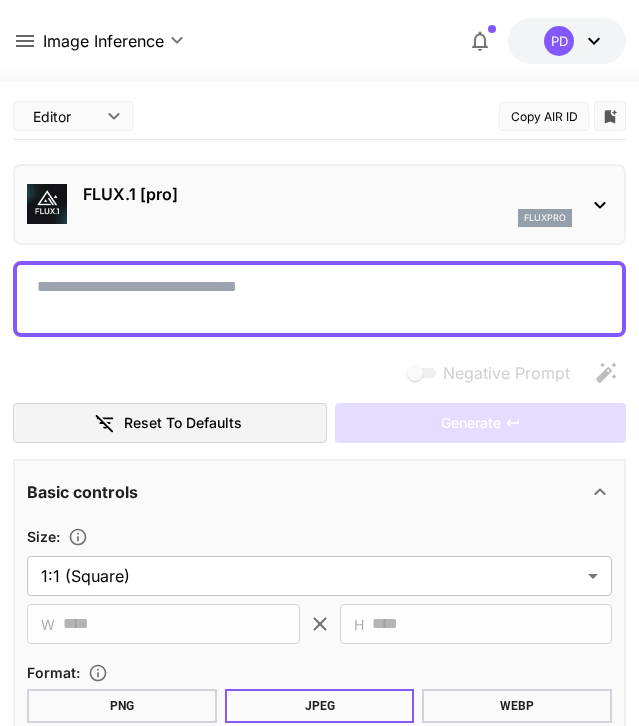 scroll, scrollTop: 3, scrollLeft: 0, axis: vertical 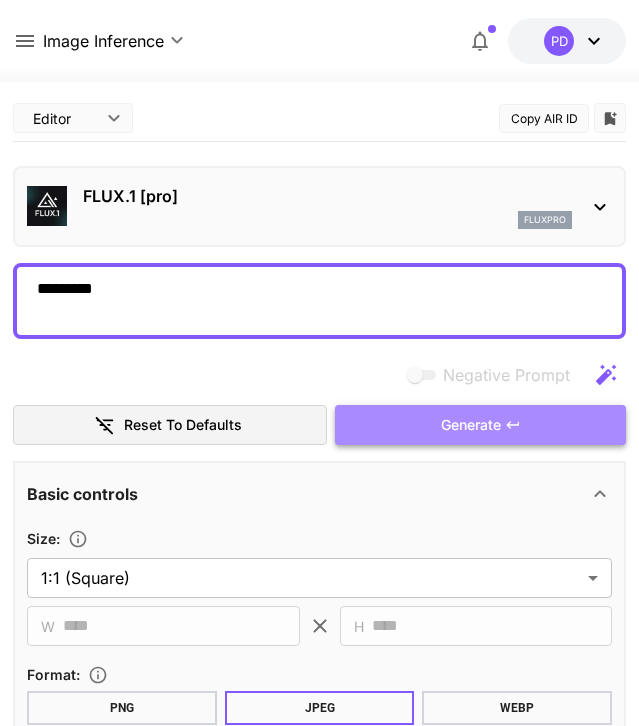 click on "Generate" at bounding box center (471, 425) 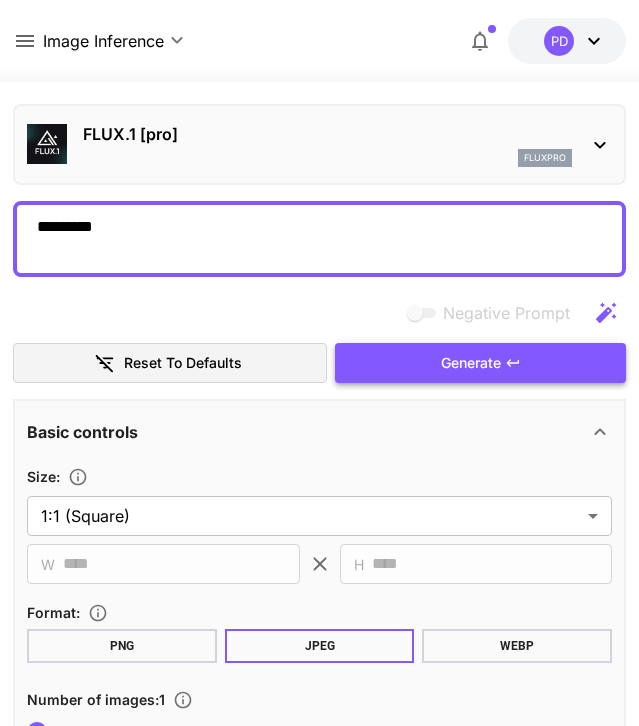 scroll, scrollTop: 0, scrollLeft: 0, axis: both 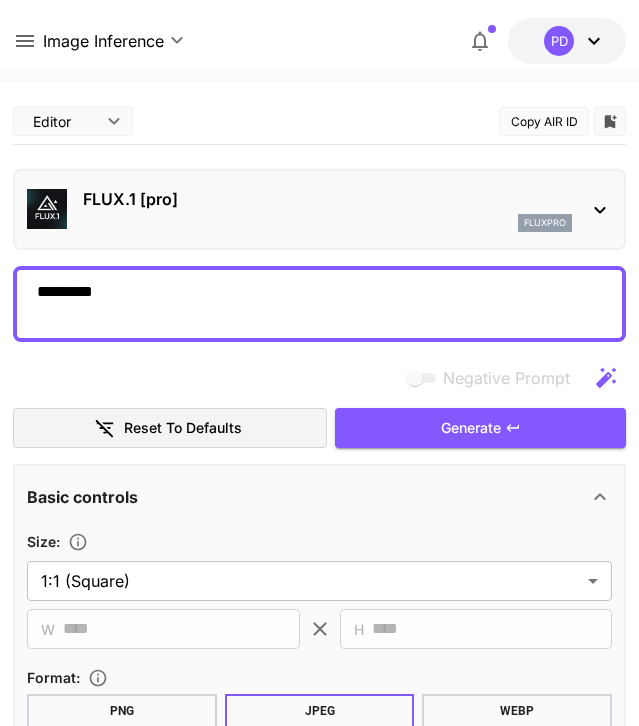 click on "*********" at bounding box center (319, 304) 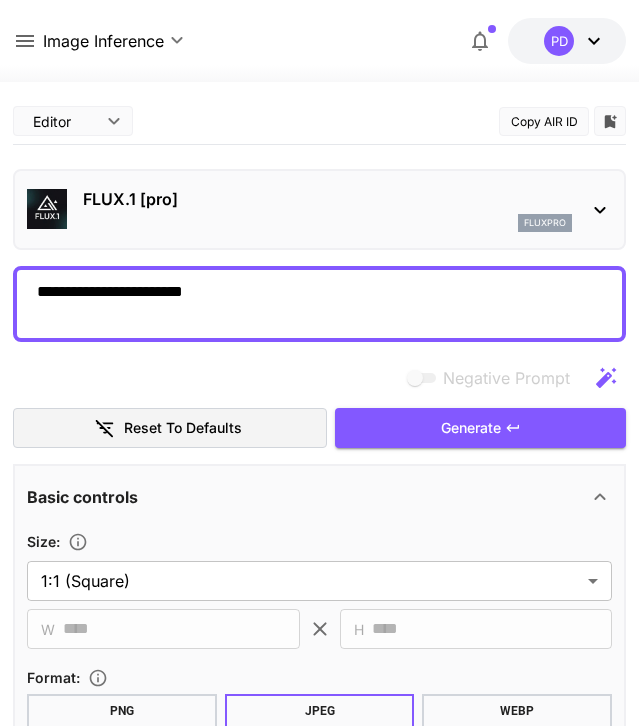 type on "**********" 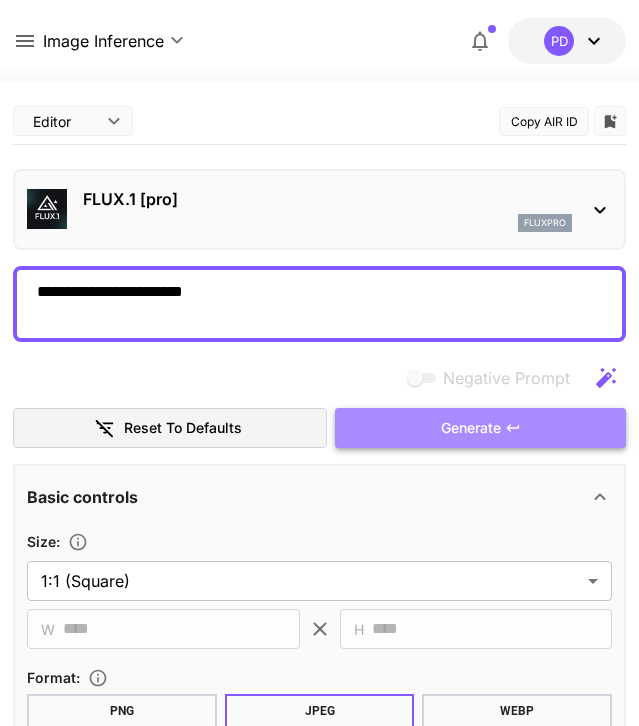 click on "Generate" at bounding box center (480, 428) 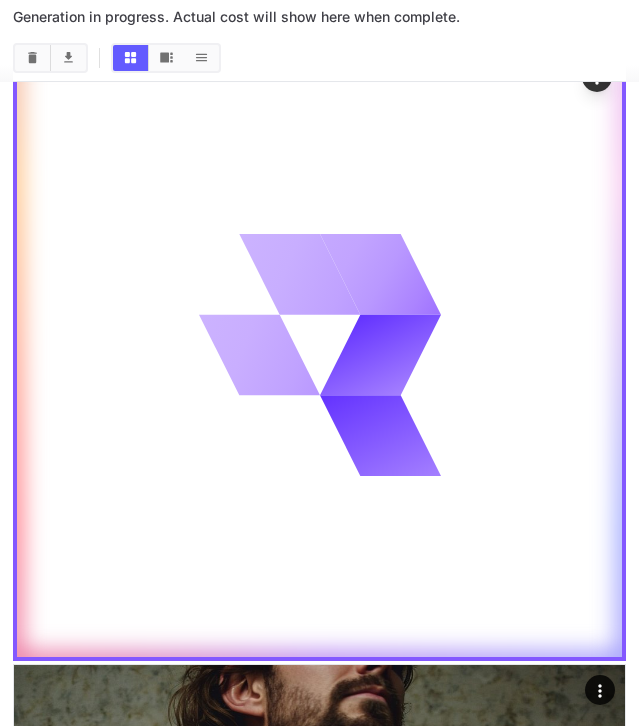 scroll, scrollTop: 1035, scrollLeft: 0, axis: vertical 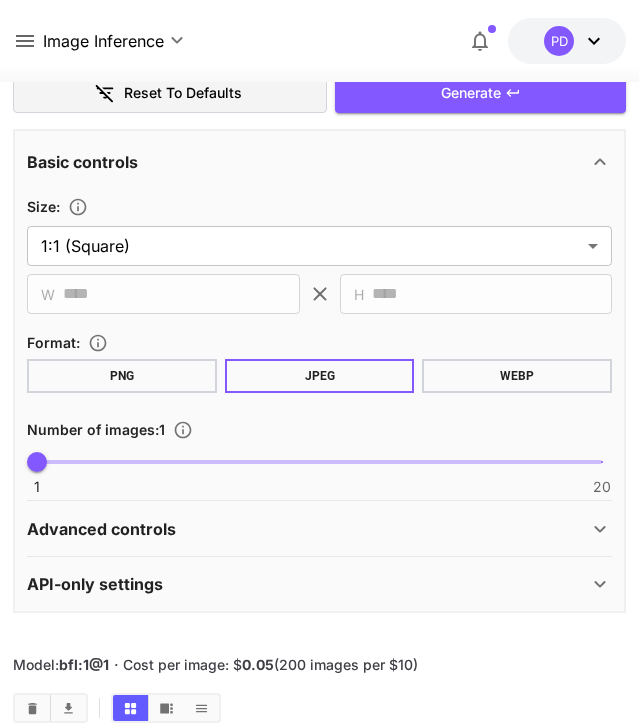 type 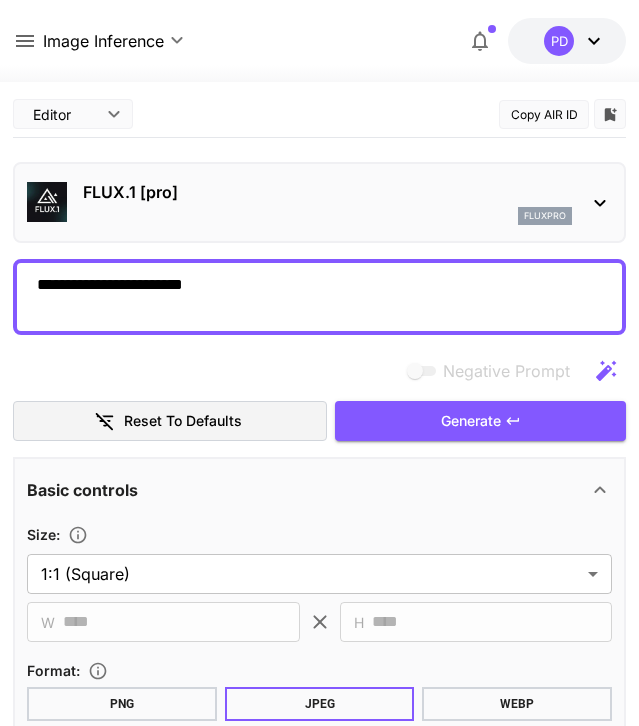 scroll, scrollTop: 0, scrollLeft: 0, axis: both 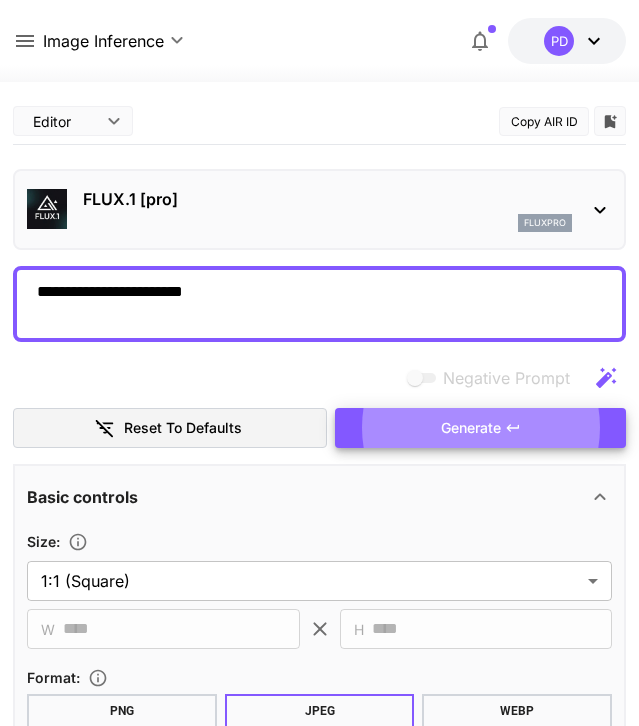 click on "**********" at bounding box center (319, 304) 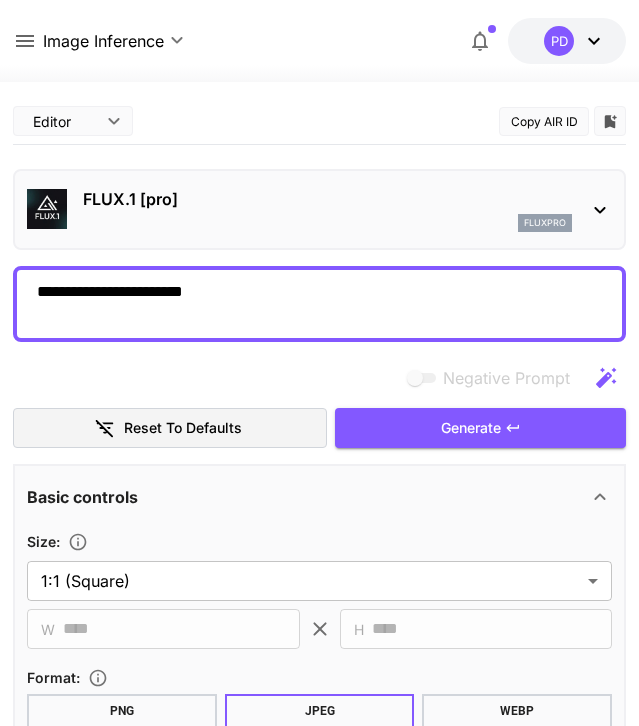 click on "**********" at bounding box center (319, 304) 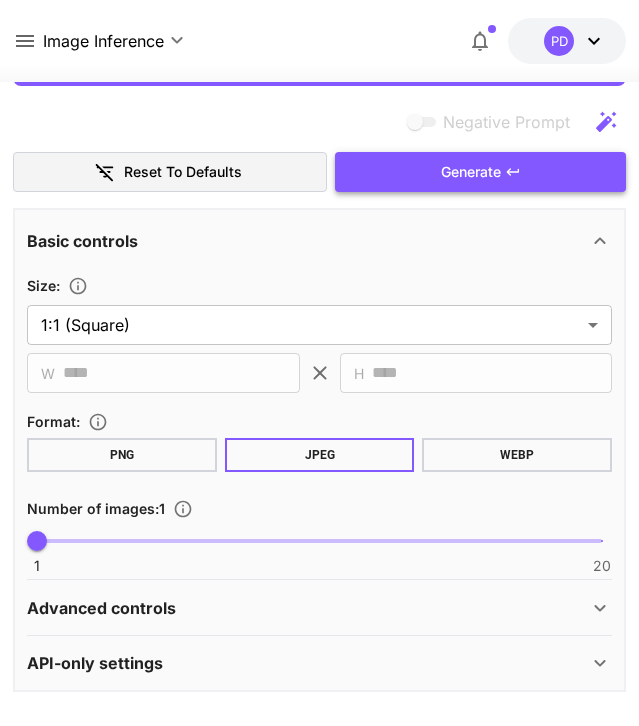 click on "Generate" at bounding box center (480, 172) 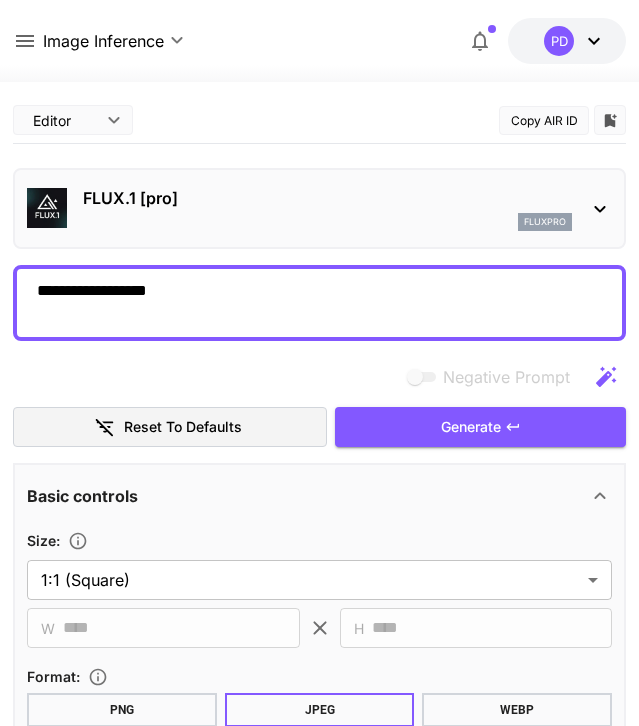scroll, scrollTop: 0, scrollLeft: 0, axis: both 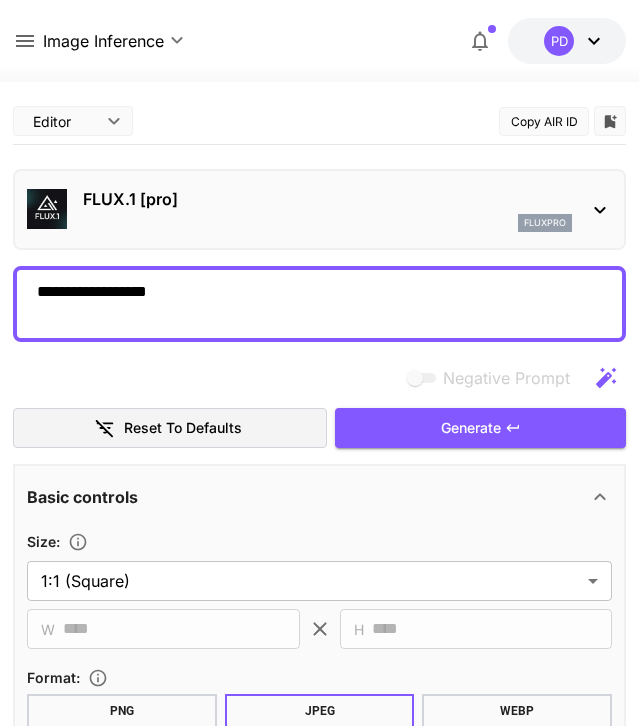drag, startPoint x: 221, startPoint y: 289, endPoint x: 144, endPoint y: 289, distance: 77 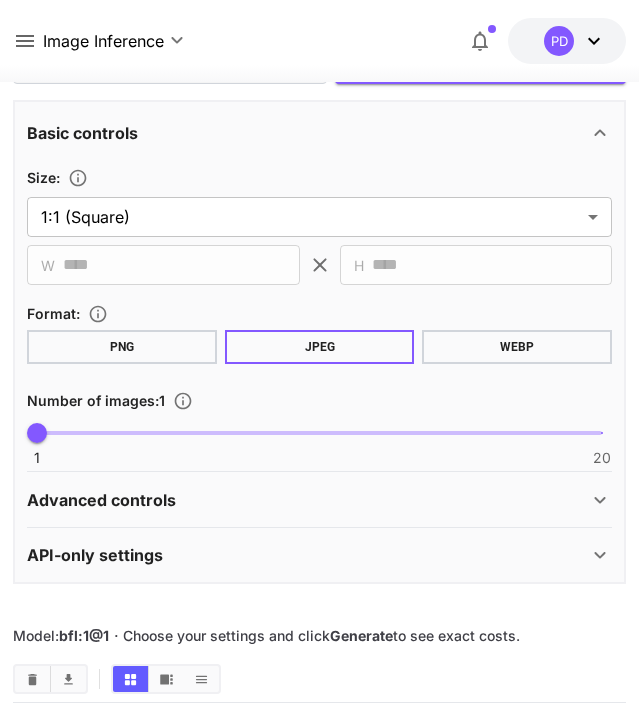 scroll, scrollTop: 298, scrollLeft: 0, axis: vertical 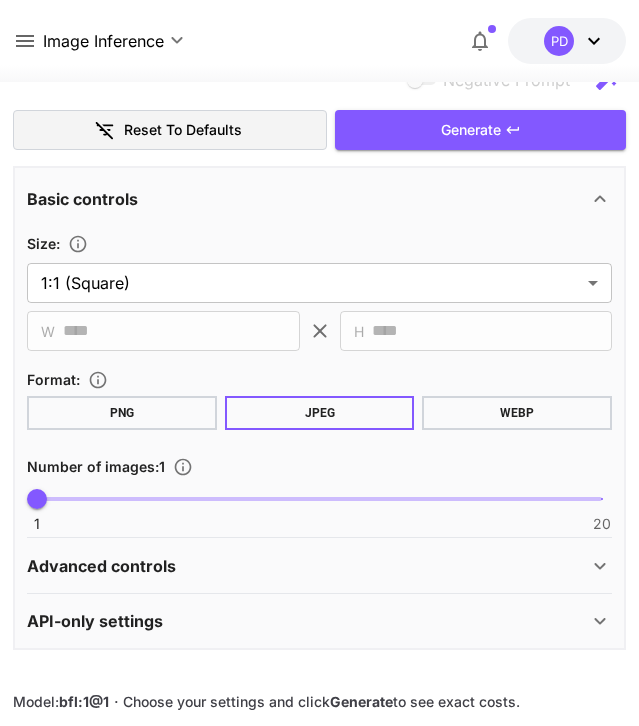 type on "**********" 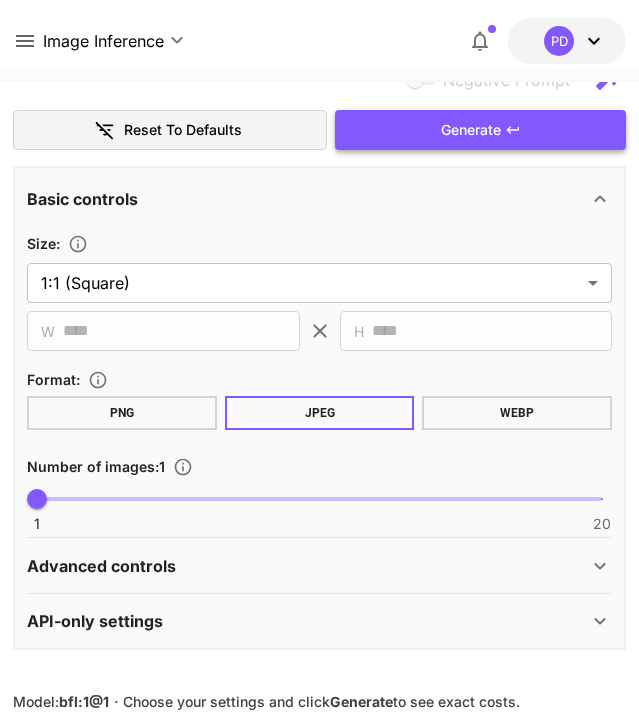 click on "Generate" at bounding box center [471, 130] 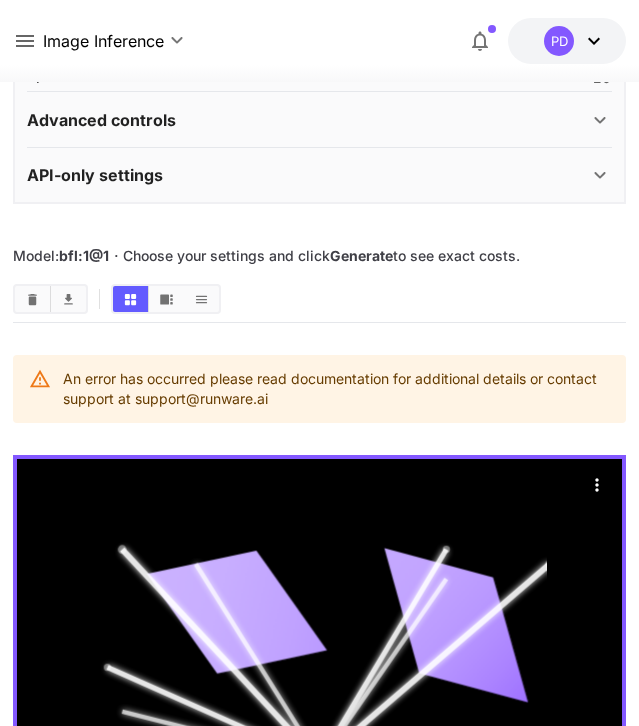 scroll, scrollTop: 746, scrollLeft: 0, axis: vertical 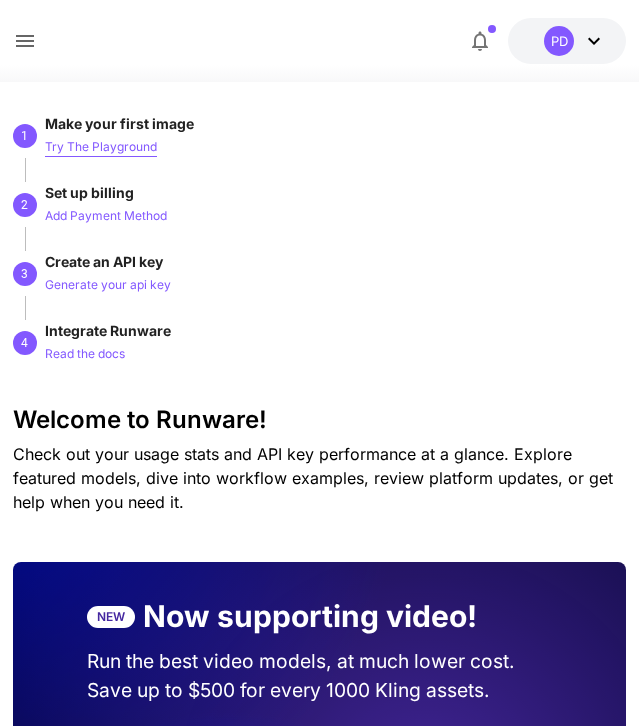 click on "Try The Playground" at bounding box center (101, 147) 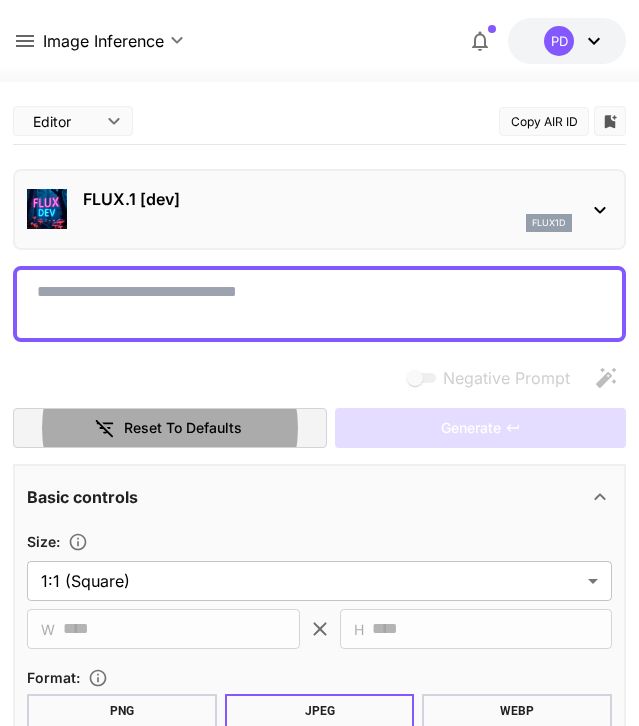 type 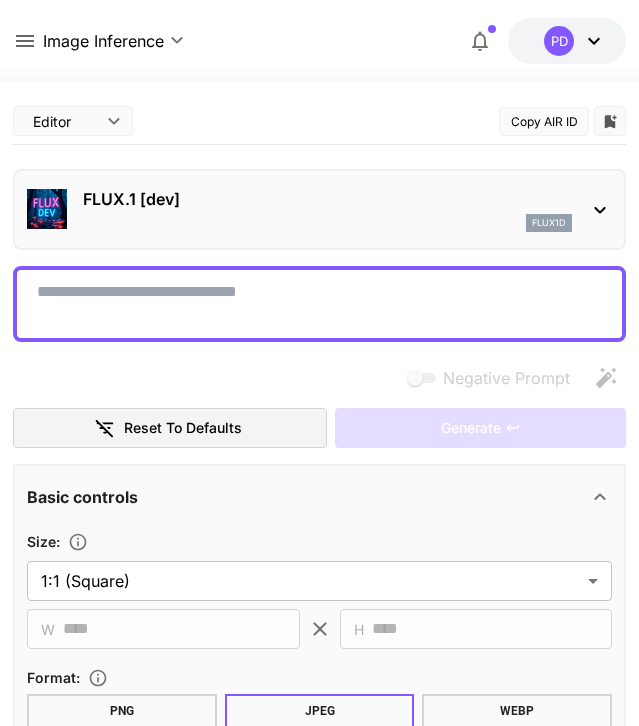 click on "Negative Prompt" at bounding box center [319, 304] 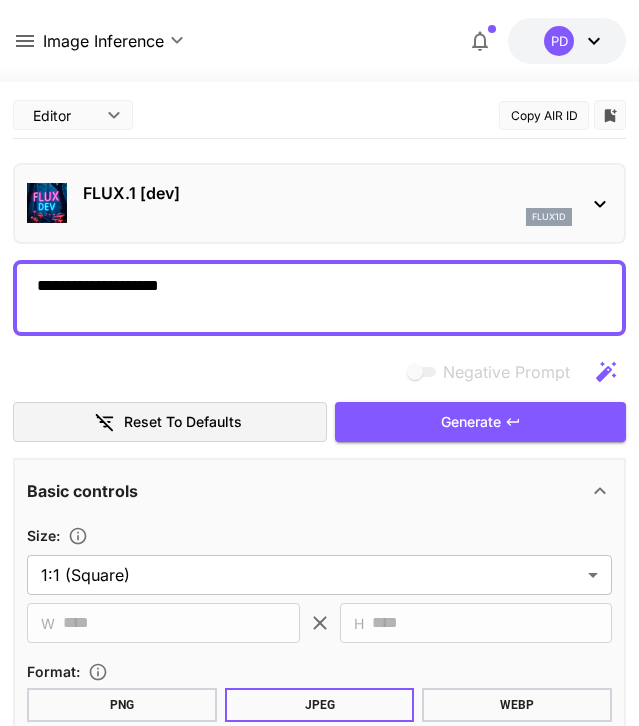 scroll, scrollTop: 0, scrollLeft: 0, axis: both 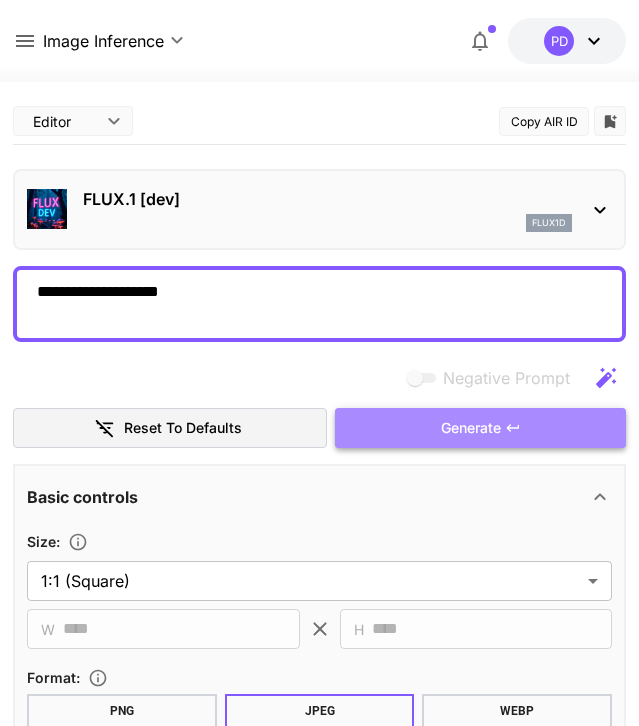 click on "Generate" at bounding box center (480, 428) 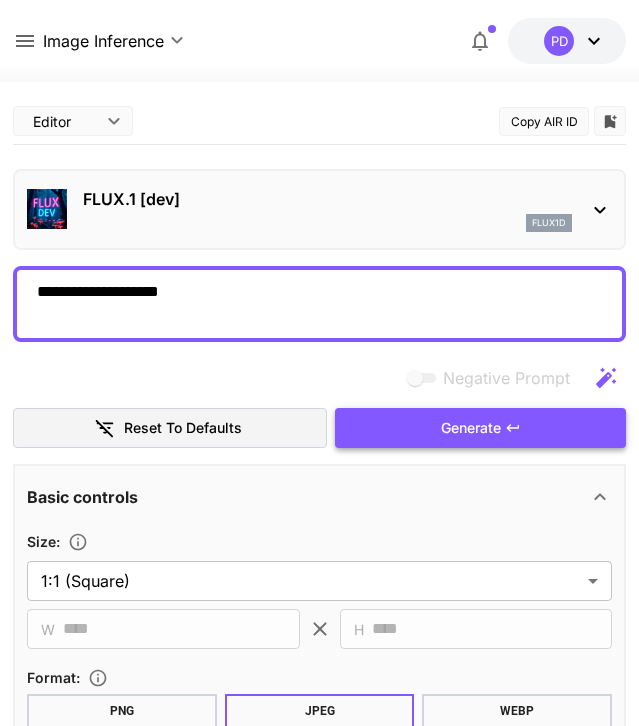 click on "Generate" at bounding box center (480, 428) 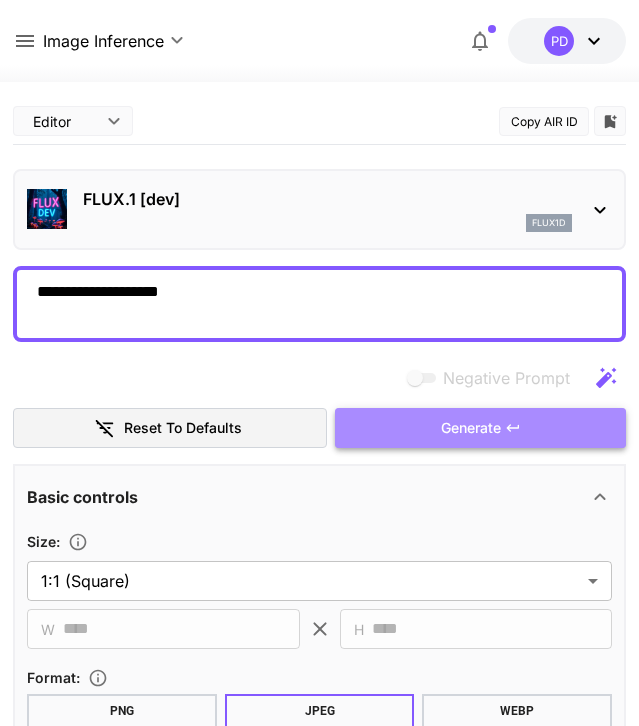 click on "Generate" at bounding box center (480, 428) 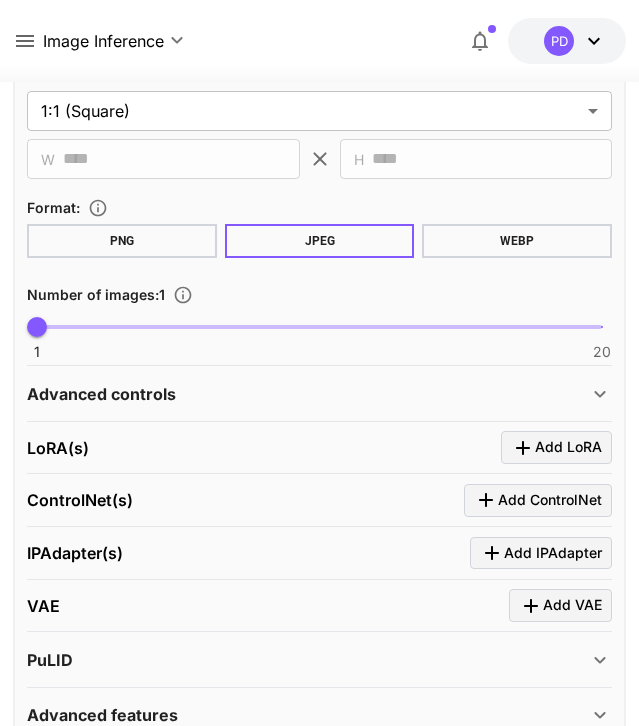 scroll, scrollTop: 0, scrollLeft: 0, axis: both 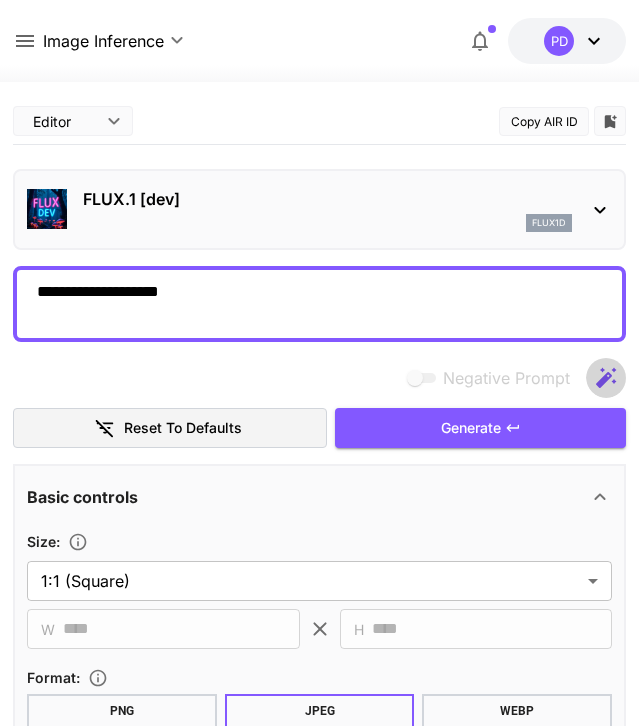 click 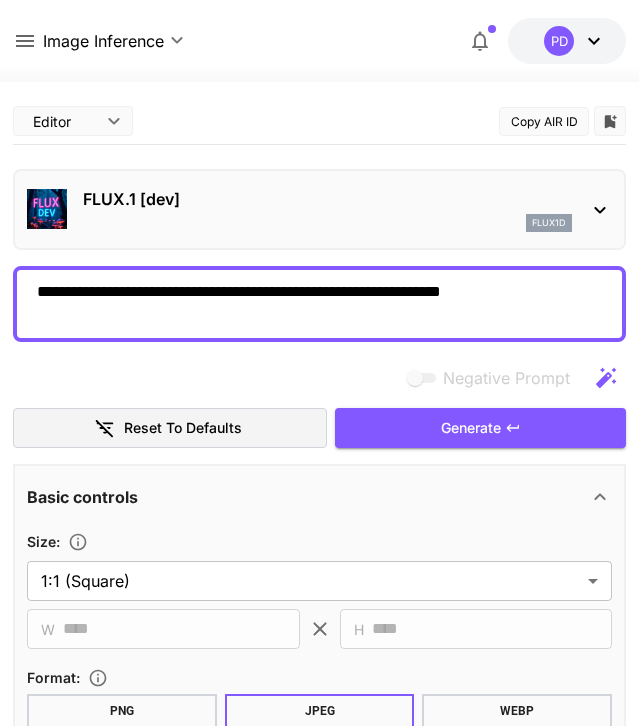 click on "**********" at bounding box center (319, 304) 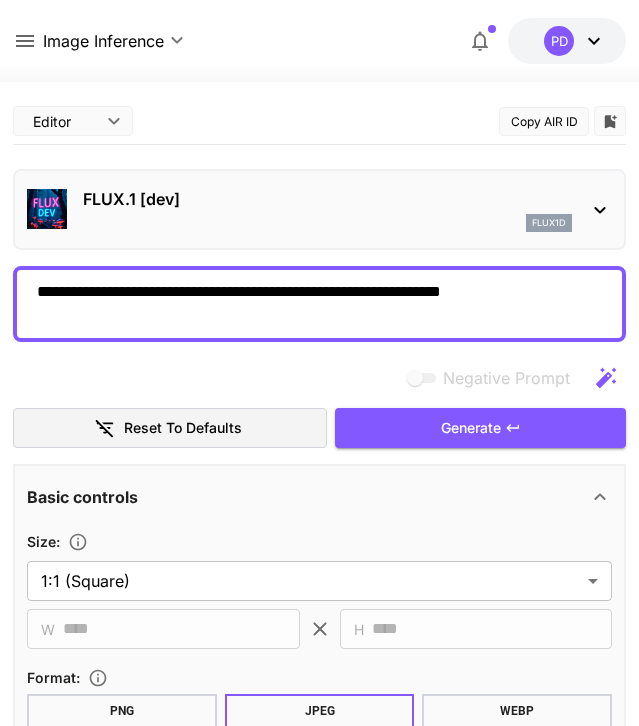 drag, startPoint x: 198, startPoint y: 299, endPoint x: 231, endPoint y: 297, distance: 33.06055 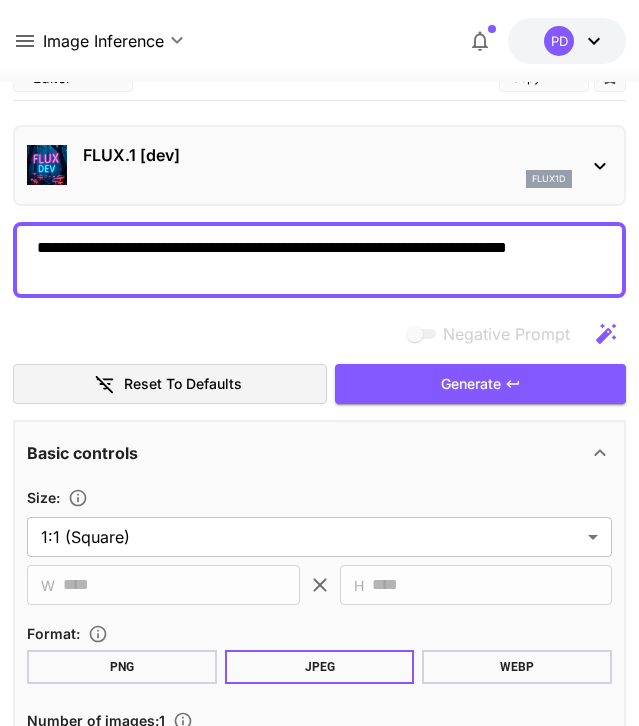 scroll, scrollTop: 0, scrollLeft: 0, axis: both 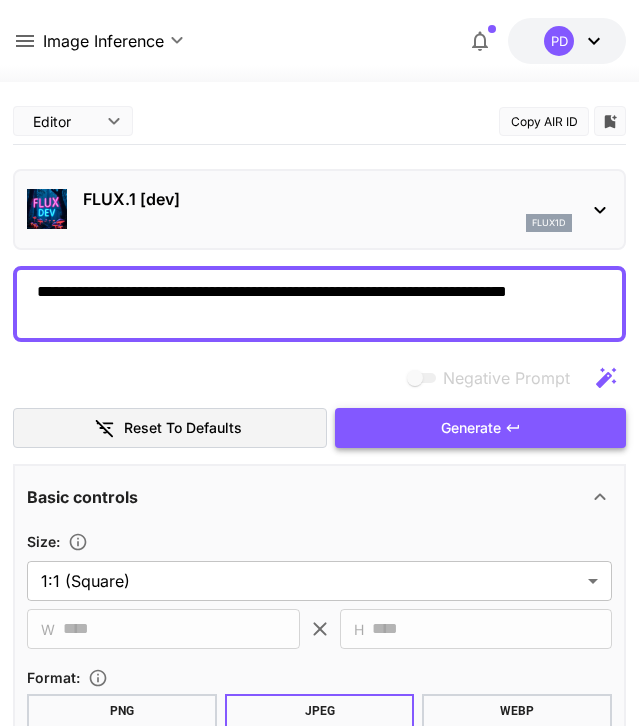 click on "Generate" at bounding box center (471, 428) 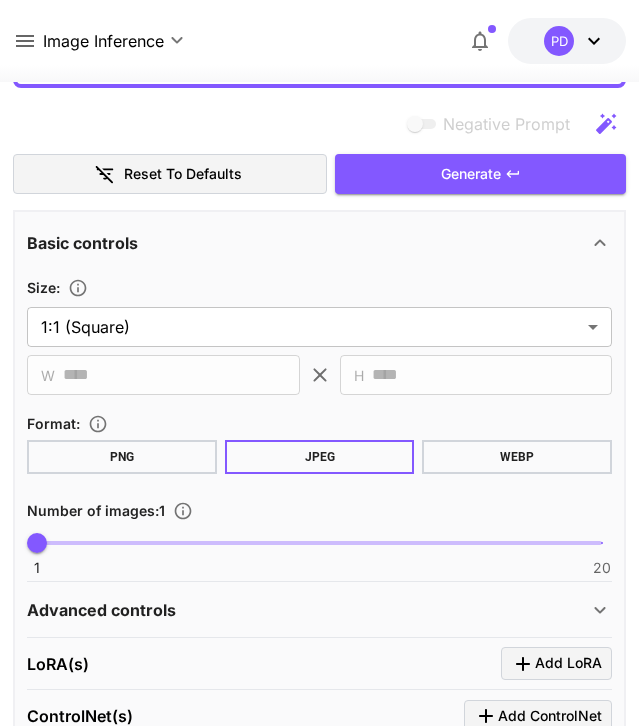 scroll, scrollTop: 21, scrollLeft: 0, axis: vertical 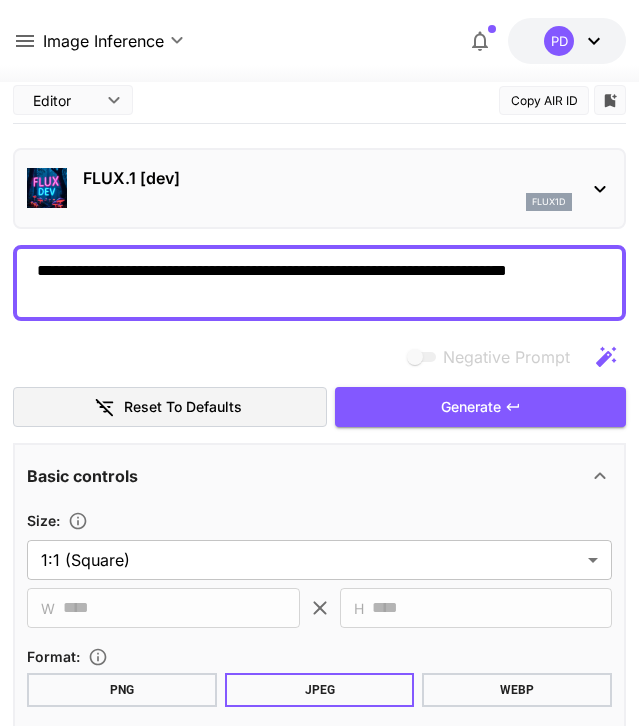 click on "**********" at bounding box center [319, 283] 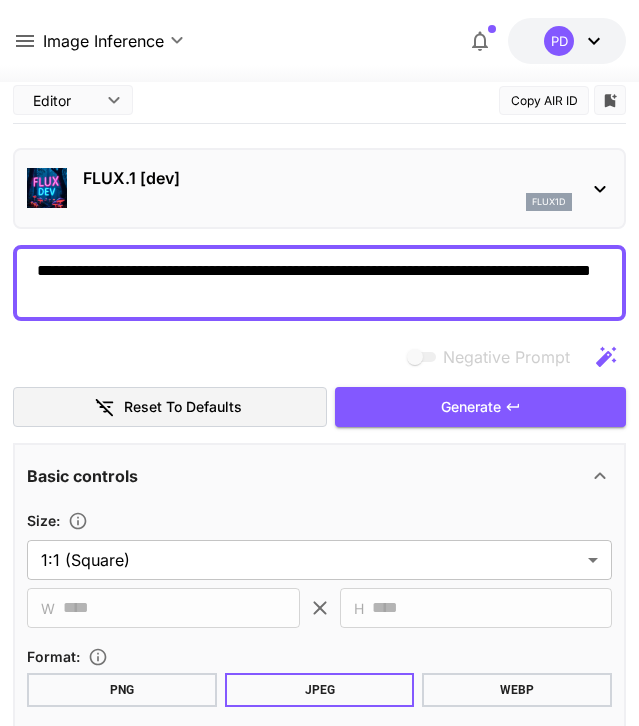 click on "**********" at bounding box center (319, 283) 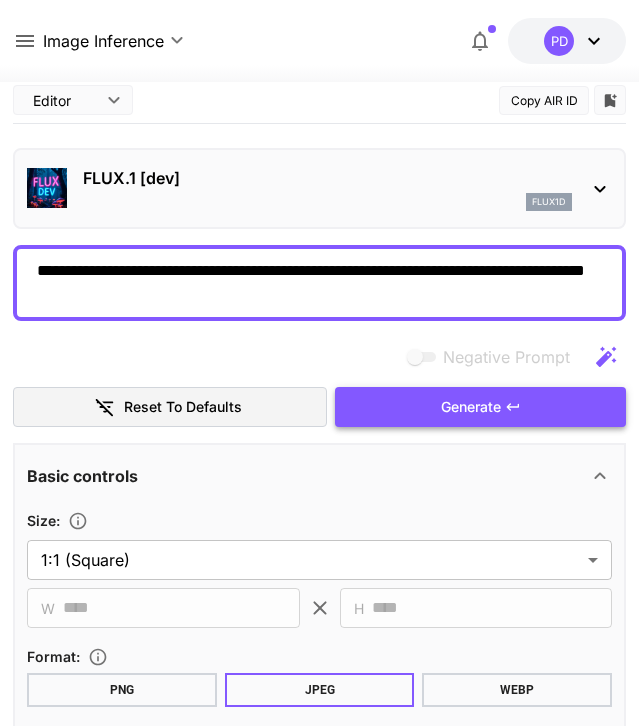type on "**********" 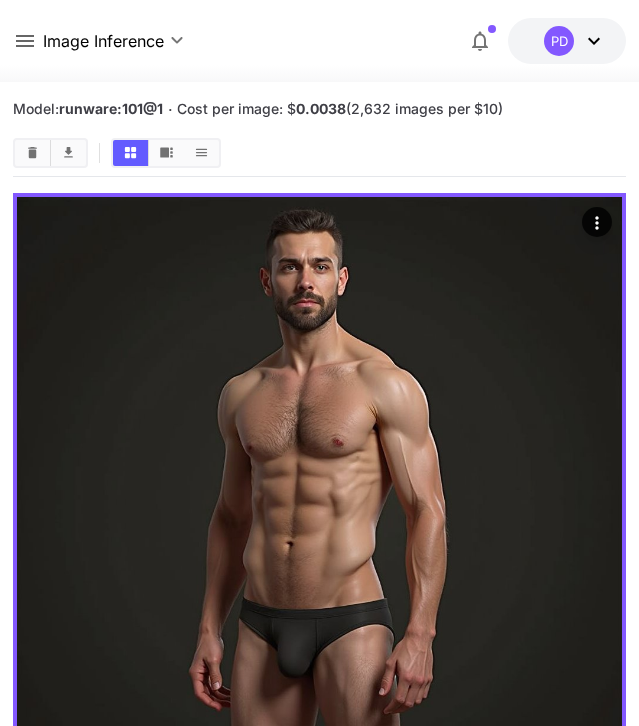 scroll, scrollTop: 1211, scrollLeft: 0, axis: vertical 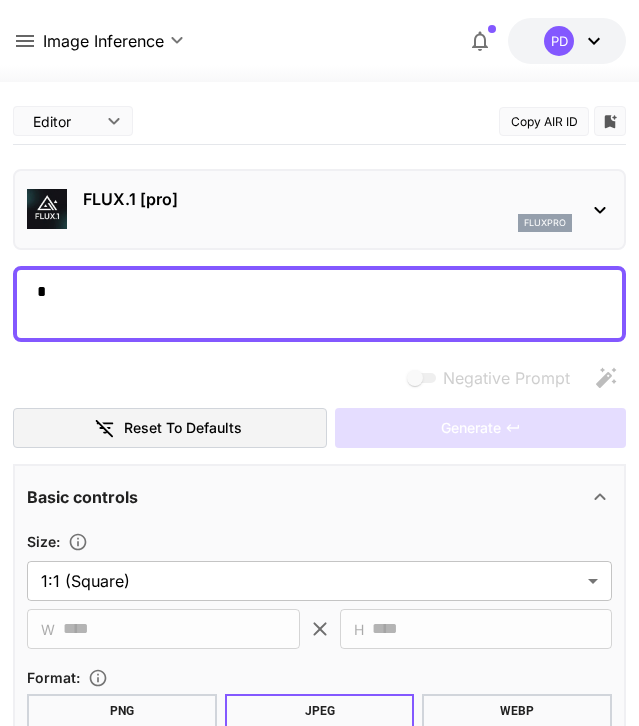 type on "**" 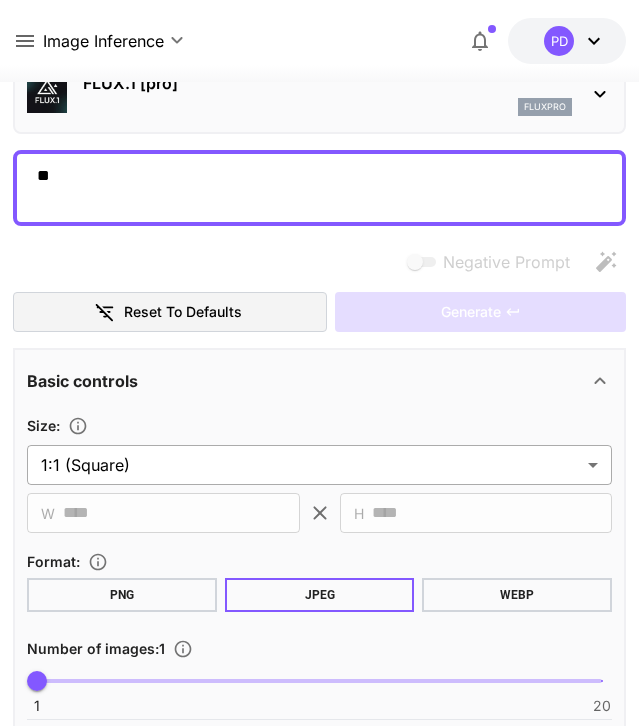 scroll, scrollTop: 115, scrollLeft: 0, axis: vertical 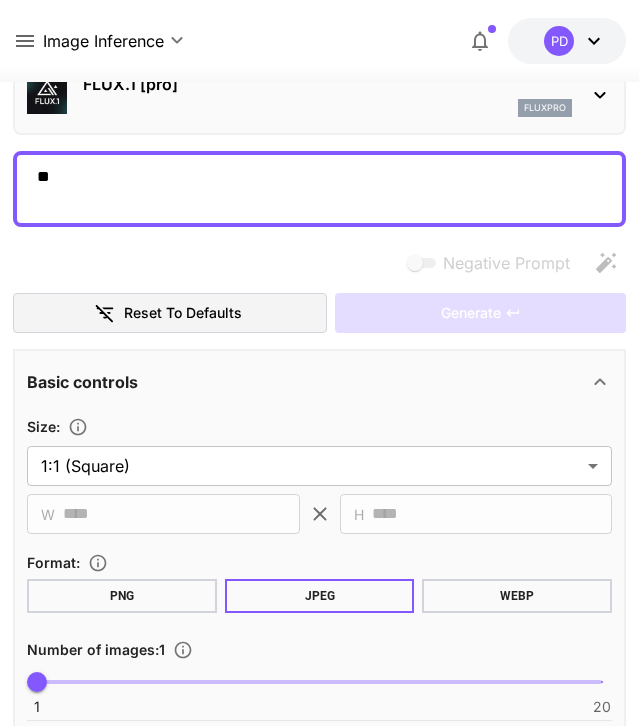 type on "**" 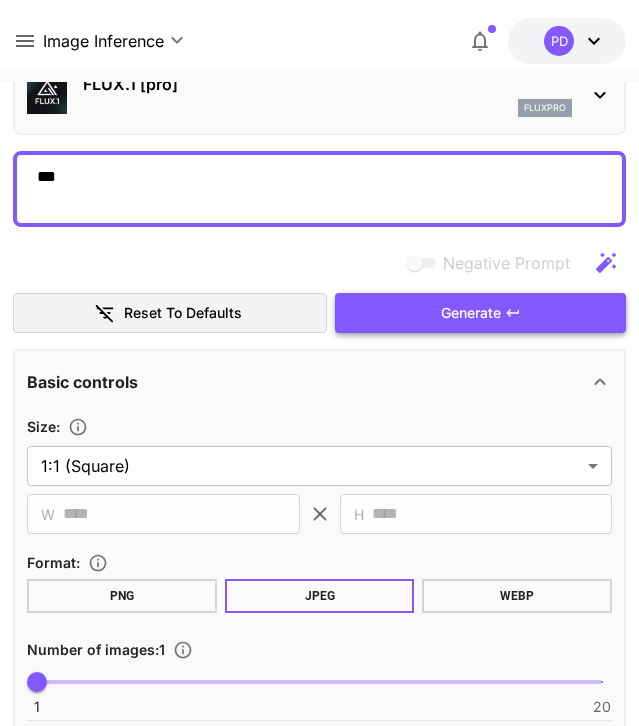 type on "**" 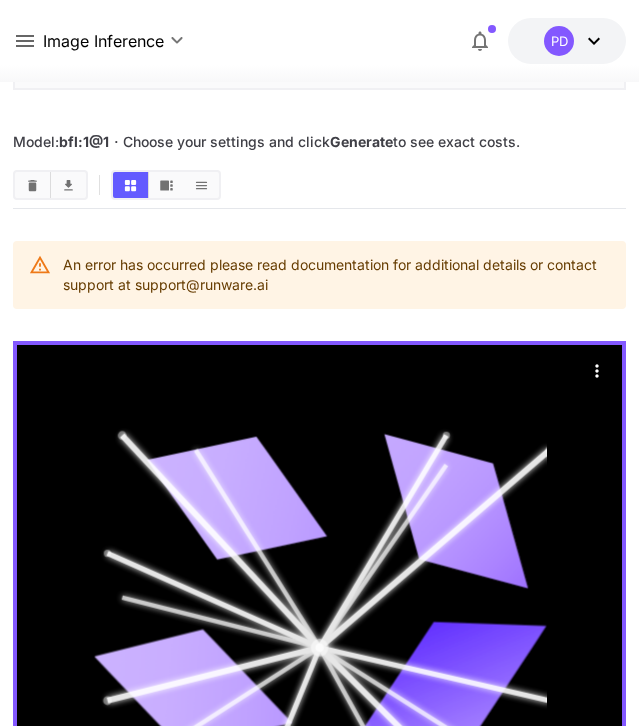 scroll, scrollTop: 115, scrollLeft: 0, axis: vertical 